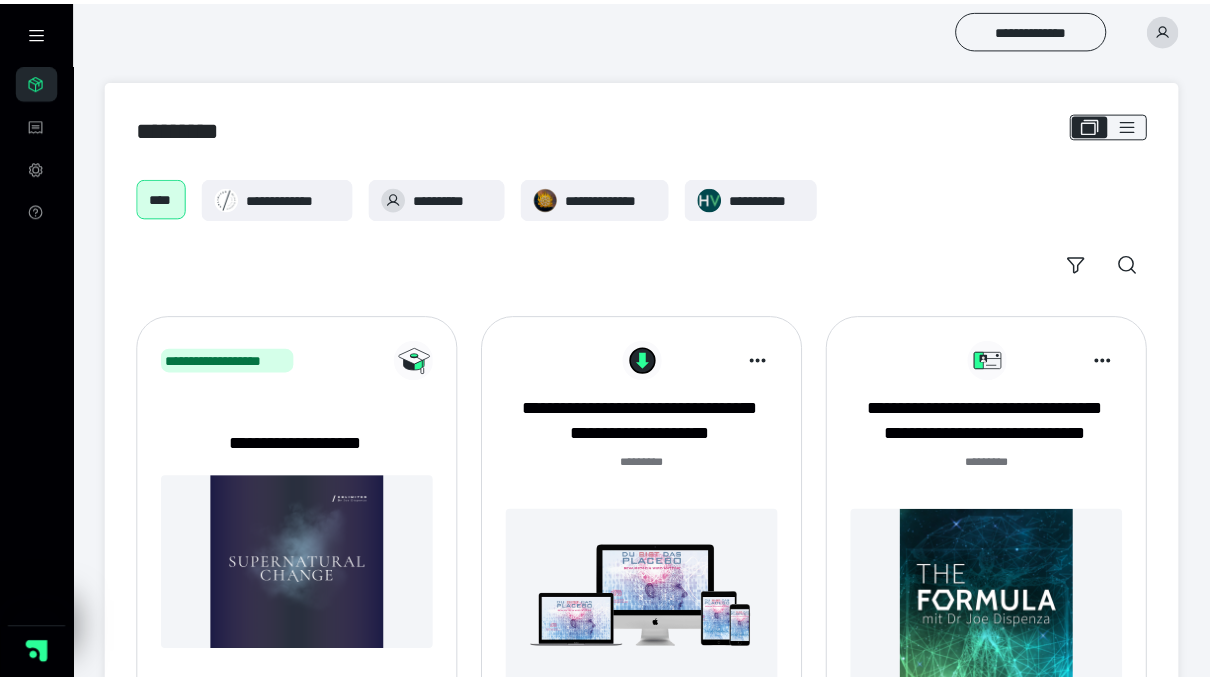 scroll, scrollTop: 0, scrollLeft: 0, axis: both 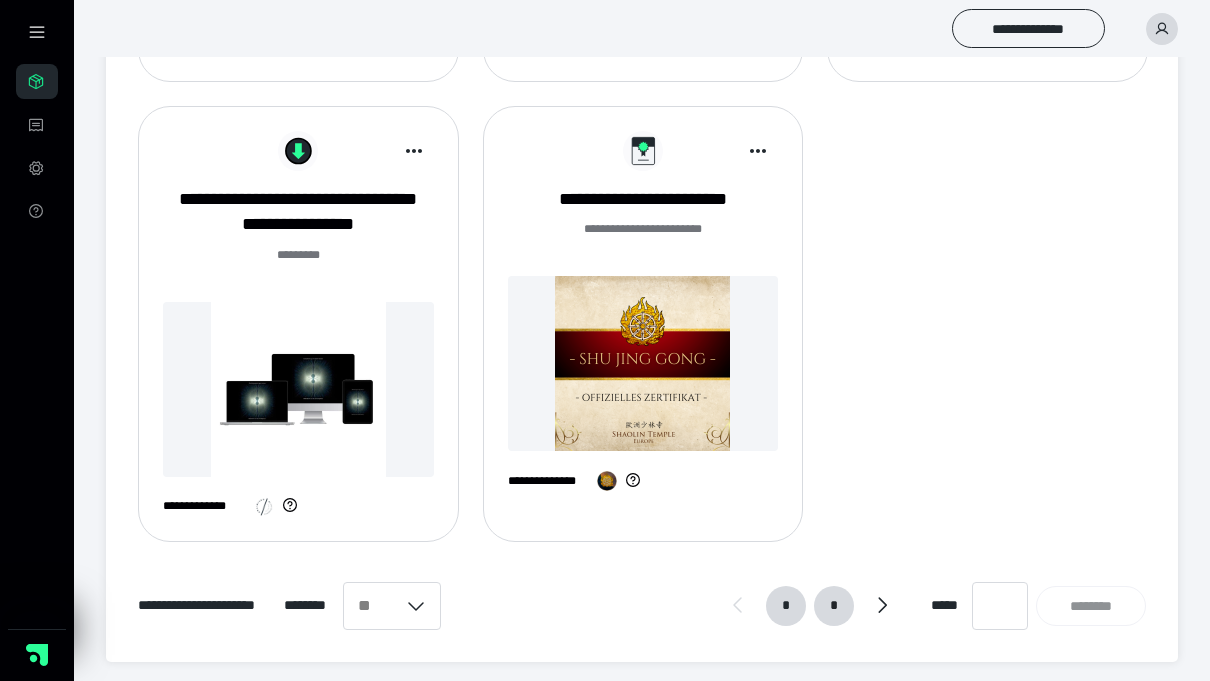 click on "*" at bounding box center (834, 606) 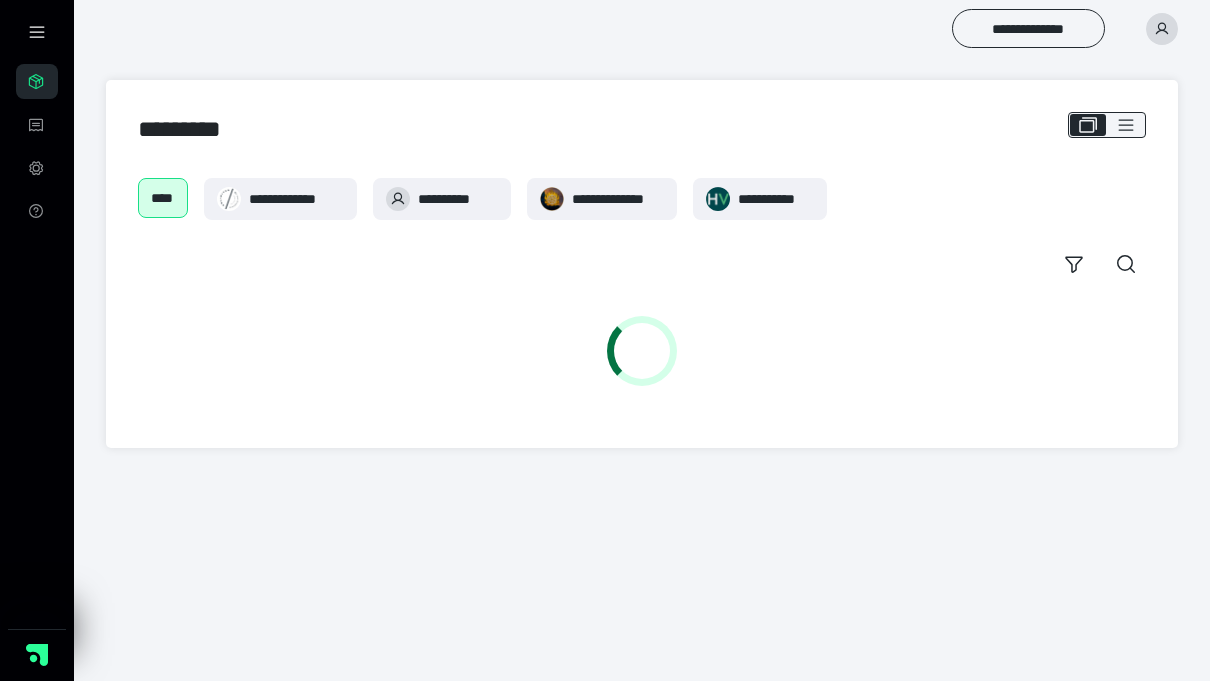 scroll, scrollTop: 0, scrollLeft: 0, axis: both 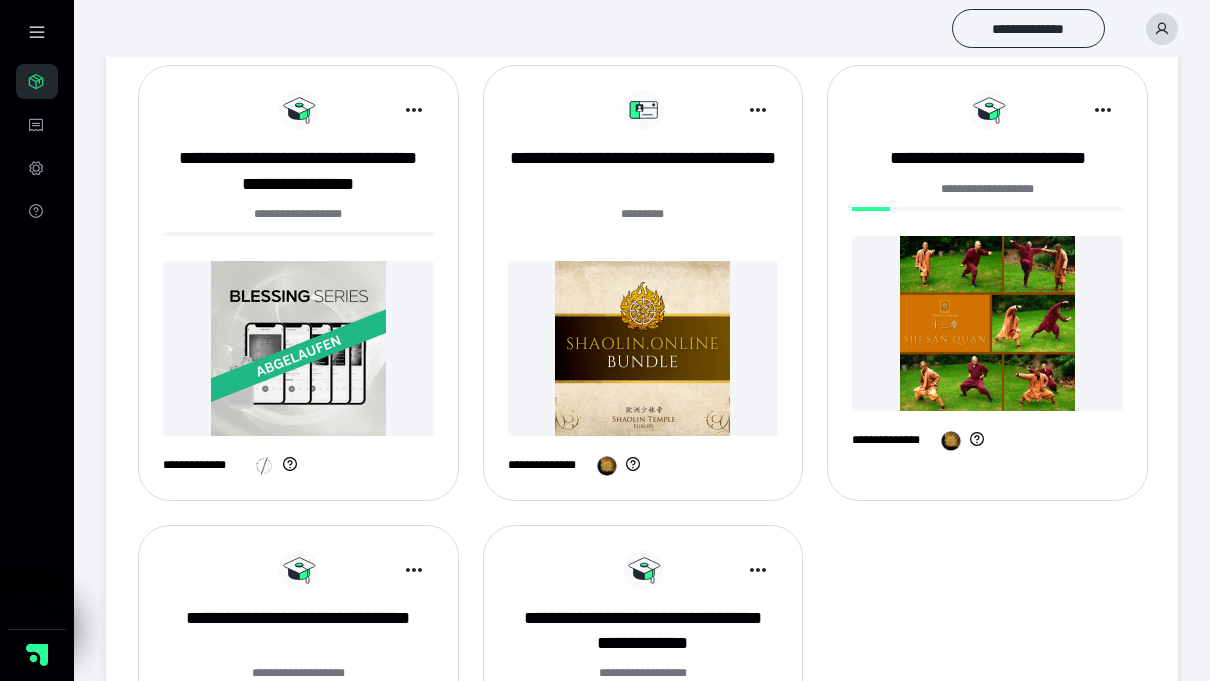 click on "*******   *" at bounding box center (643, 225) 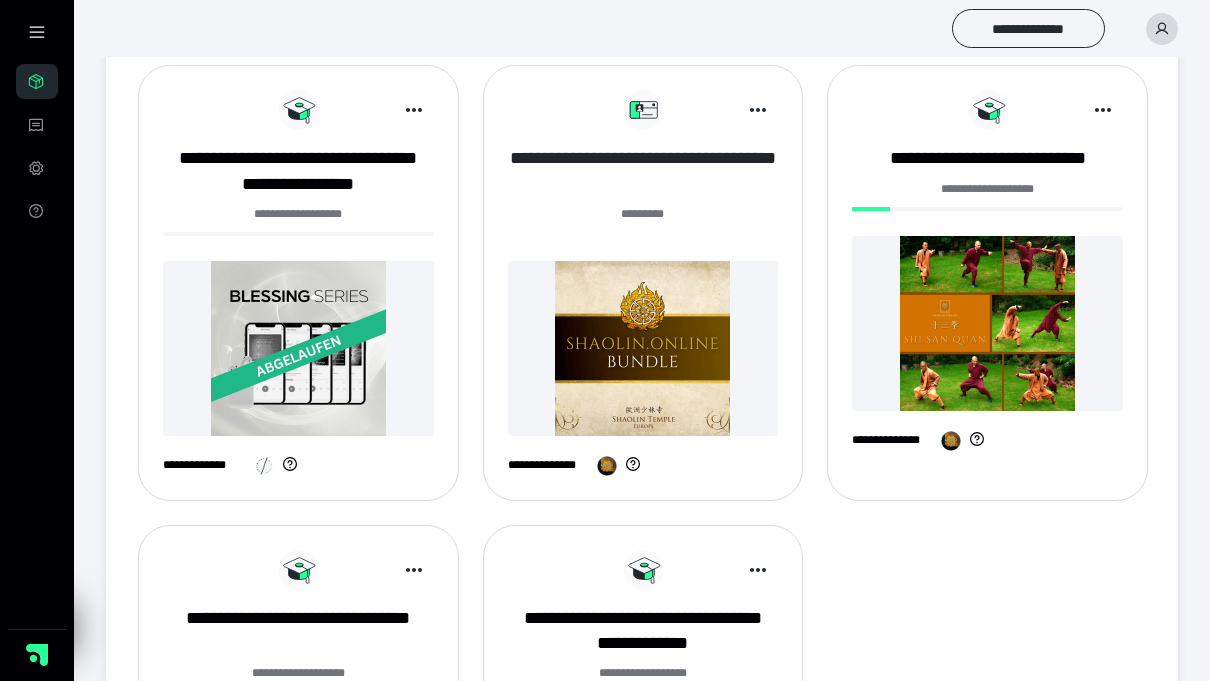 click on "**********" at bounding box center (643, 171) 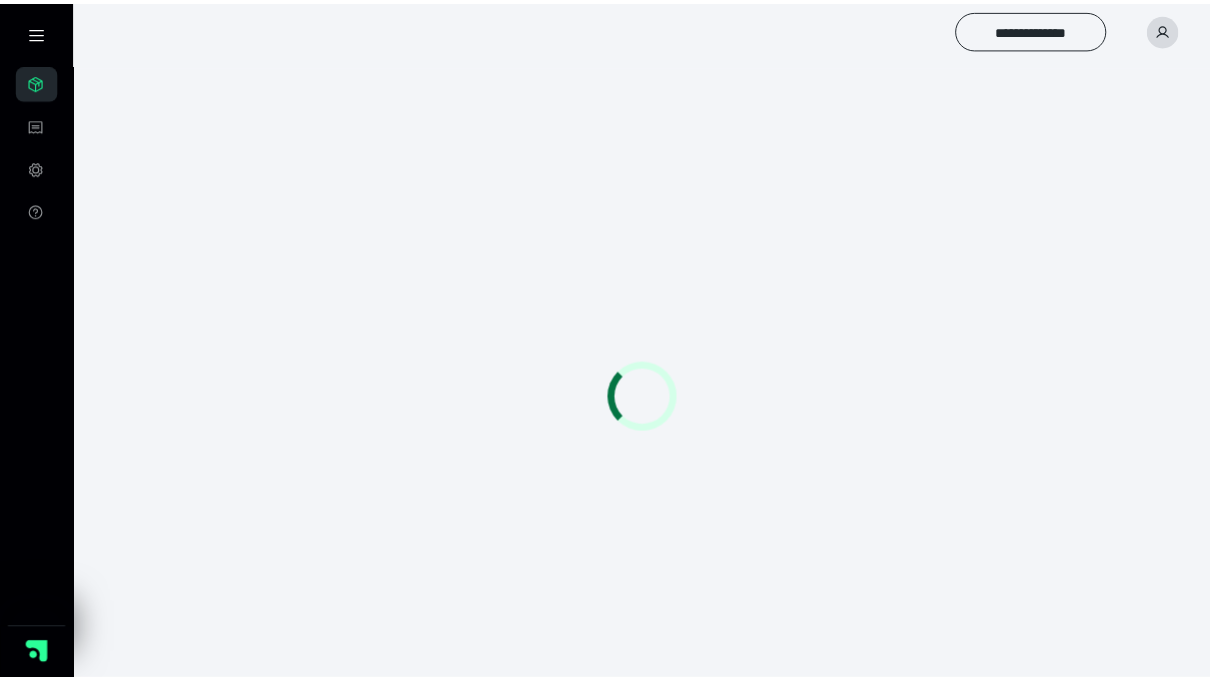 scroll, scrollTop: 0, scrollLeft: 0, axis: both 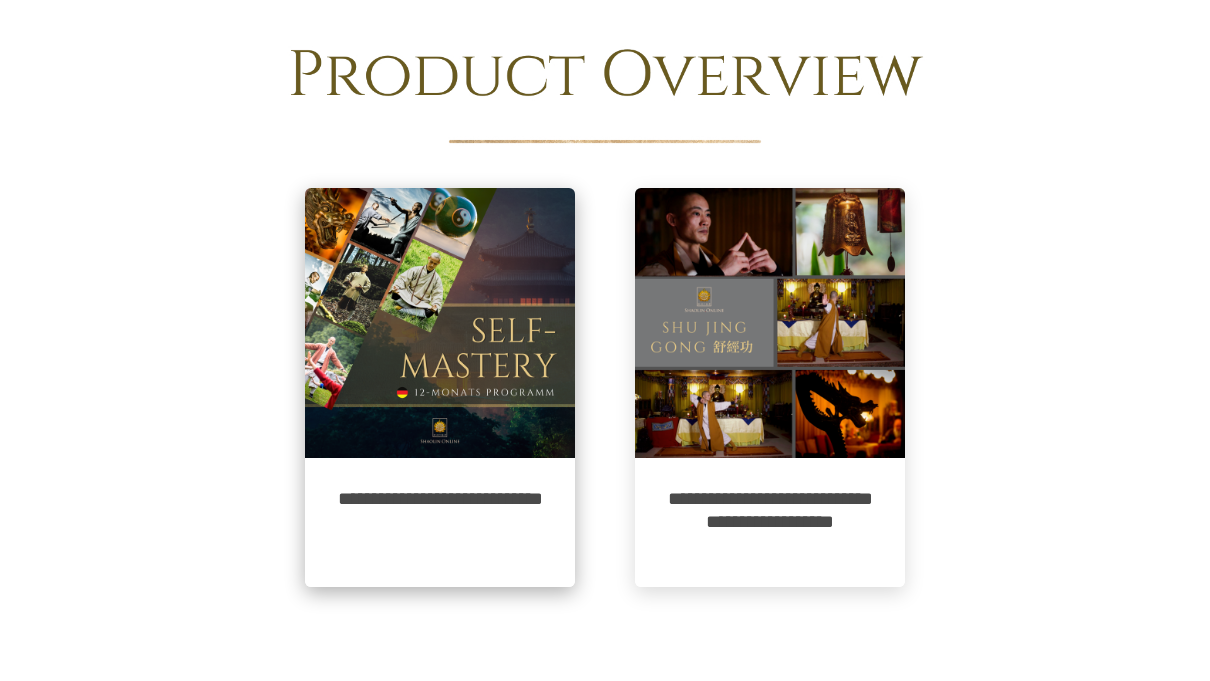 click at bounding box center [440, 323] 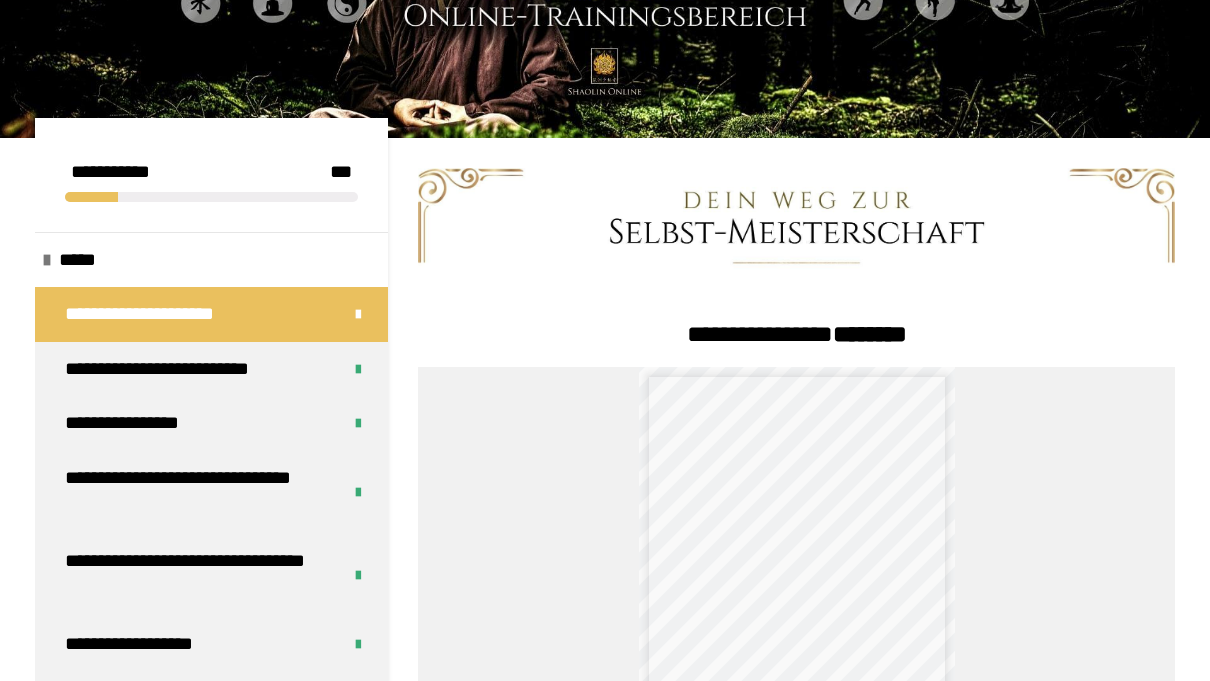scroll, scrollTop: 227, scrollLeft: 0, axis: vertical 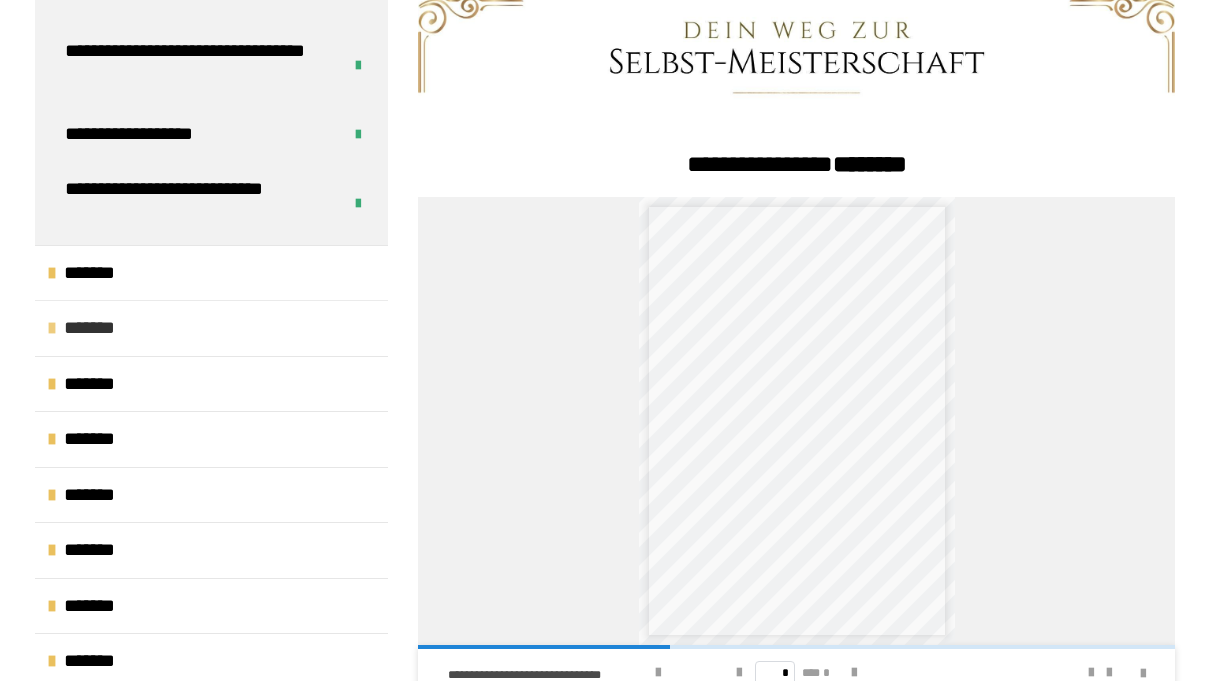 click on "*******" at bounding box center (99, 328) 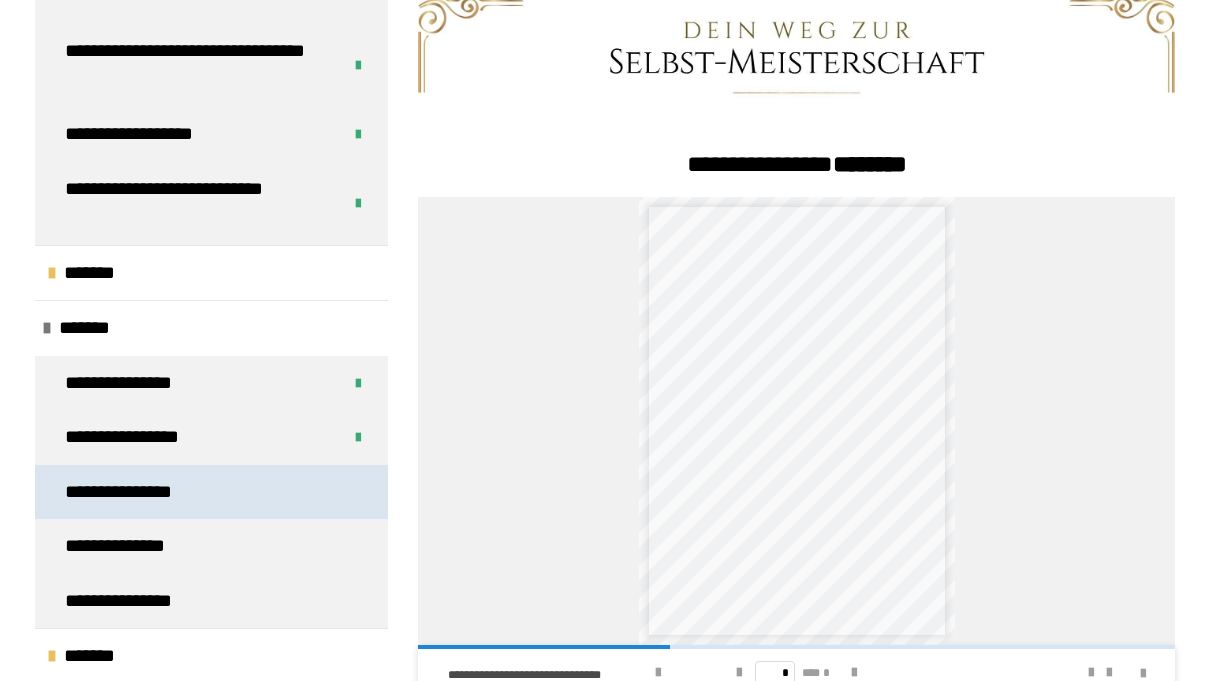 click on "**********" at bounding box center [138, 492] 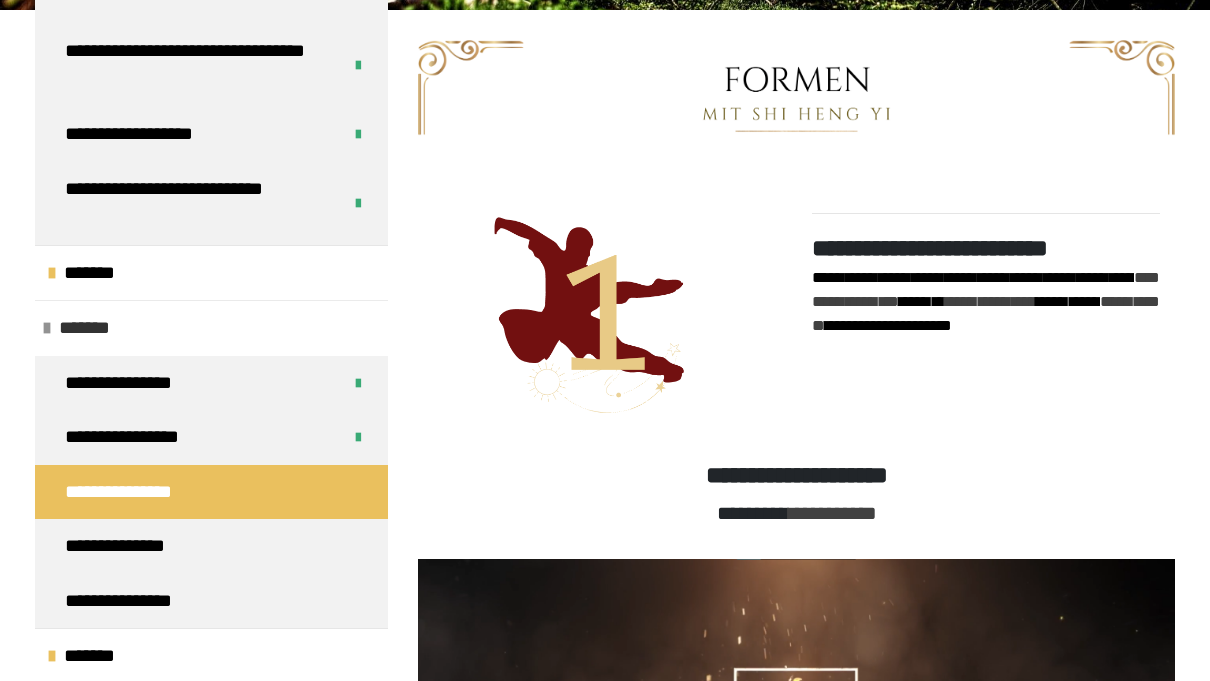click at bounding box center (47, 328) 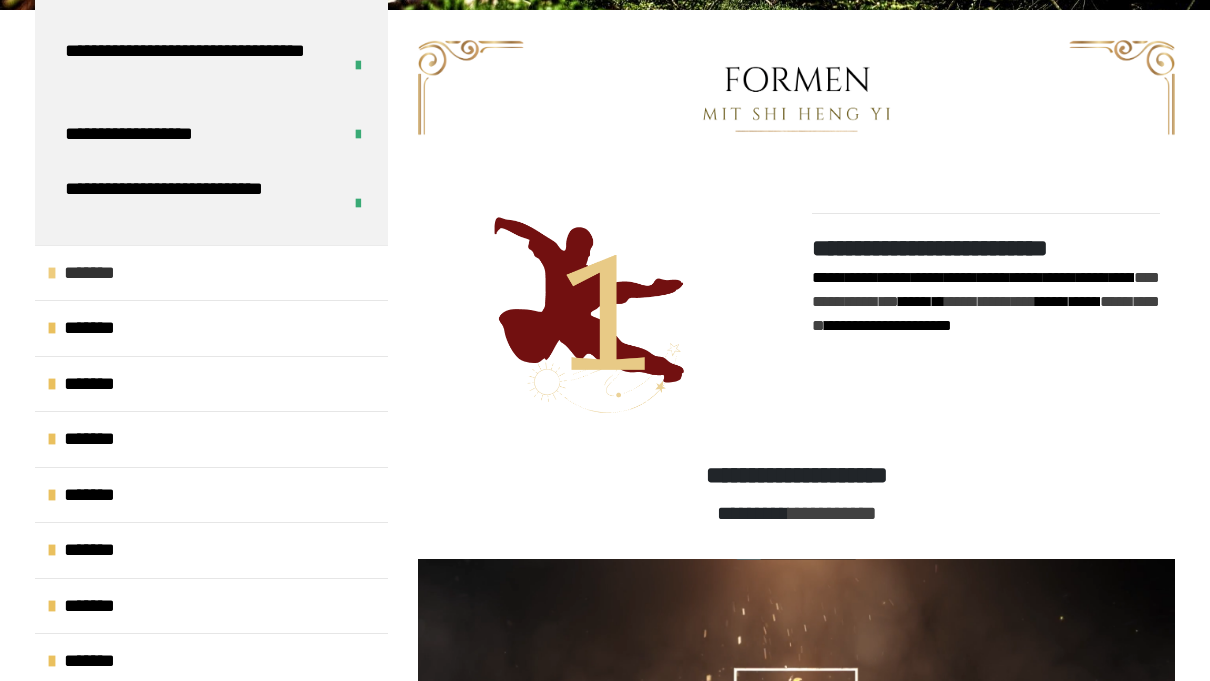 click on "*******" at bounding box center (99, 273) 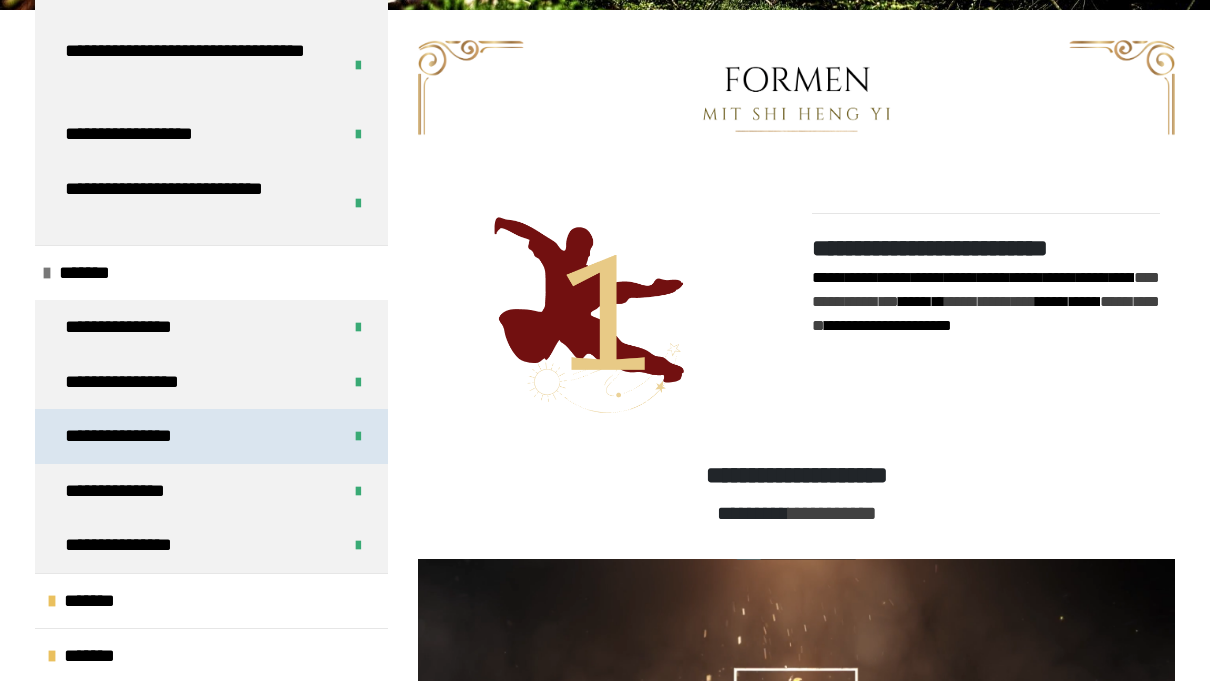 click on "**********" at bounding box center (138, 436) 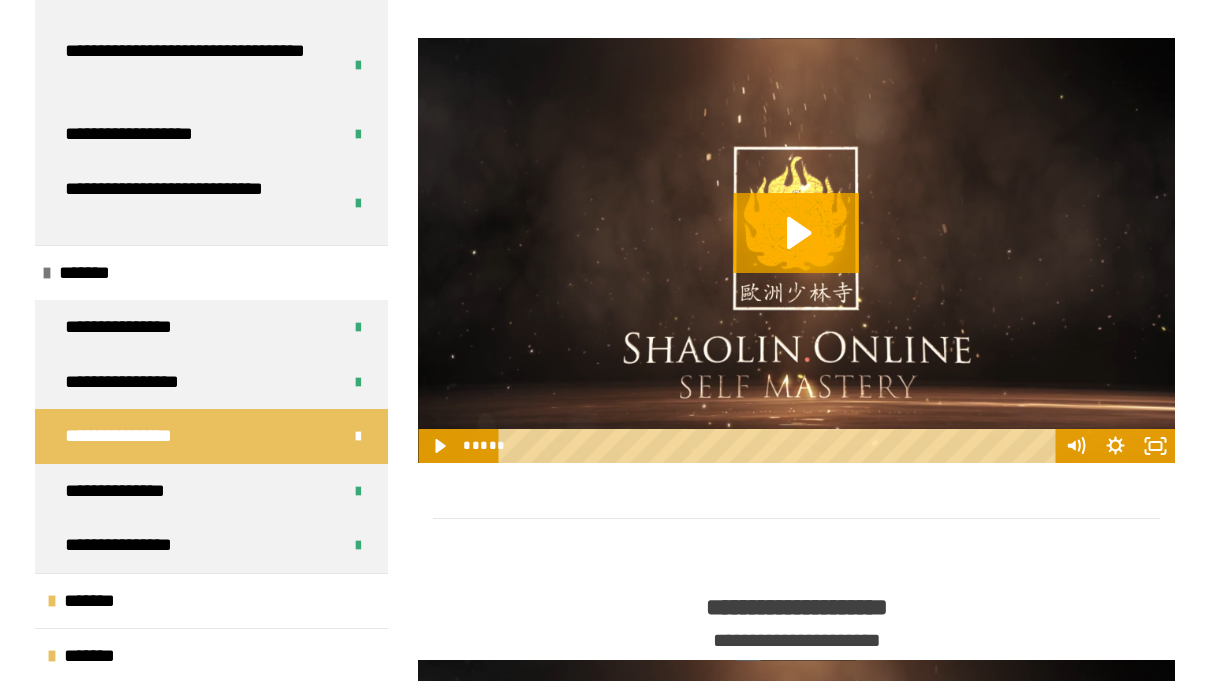 scroll, scrollTop: 1688, scrollLeft: 0, axis: vertical 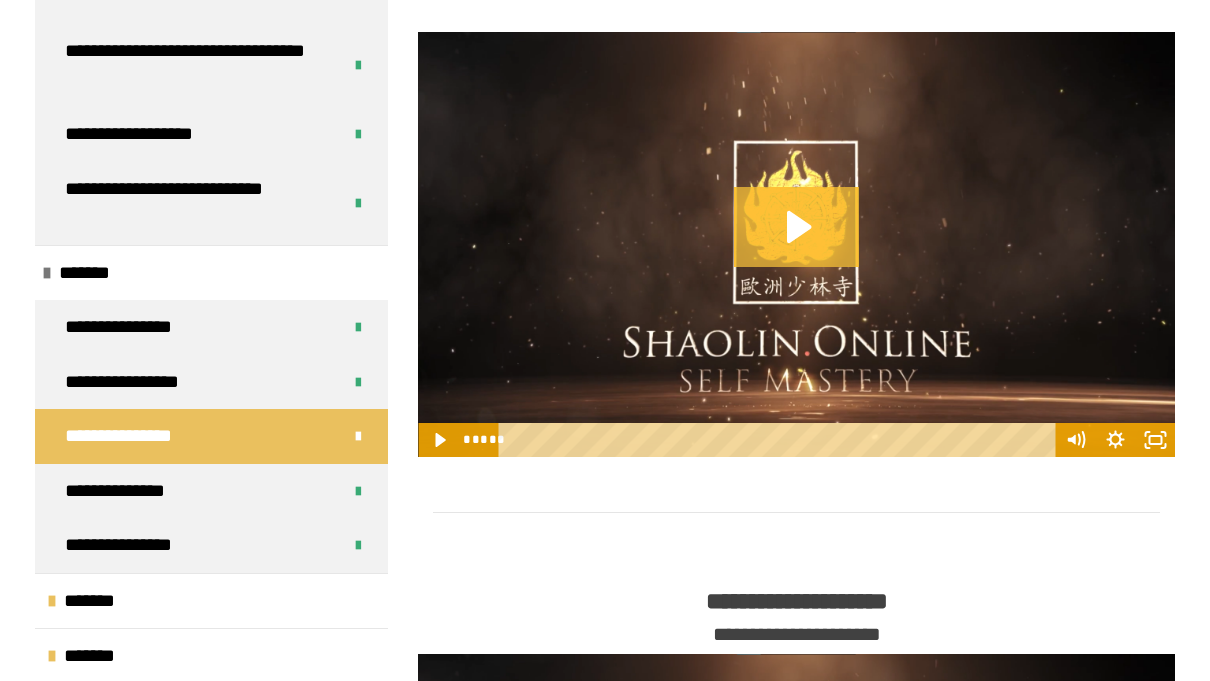click 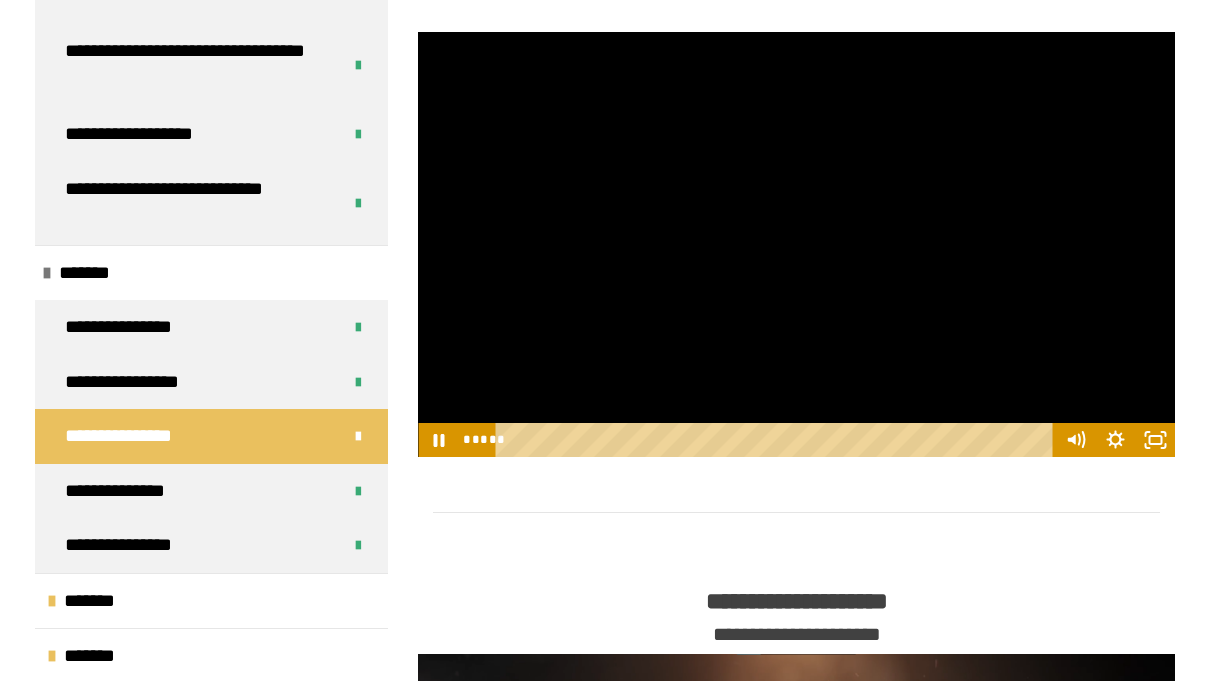 type 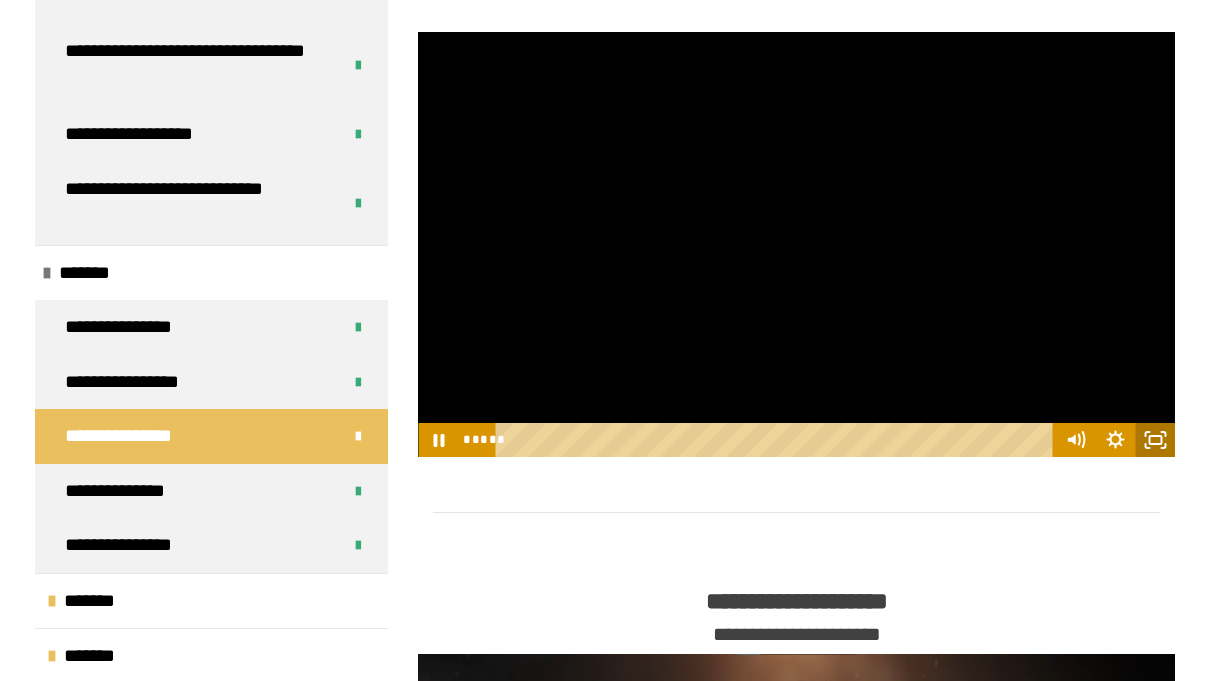 click 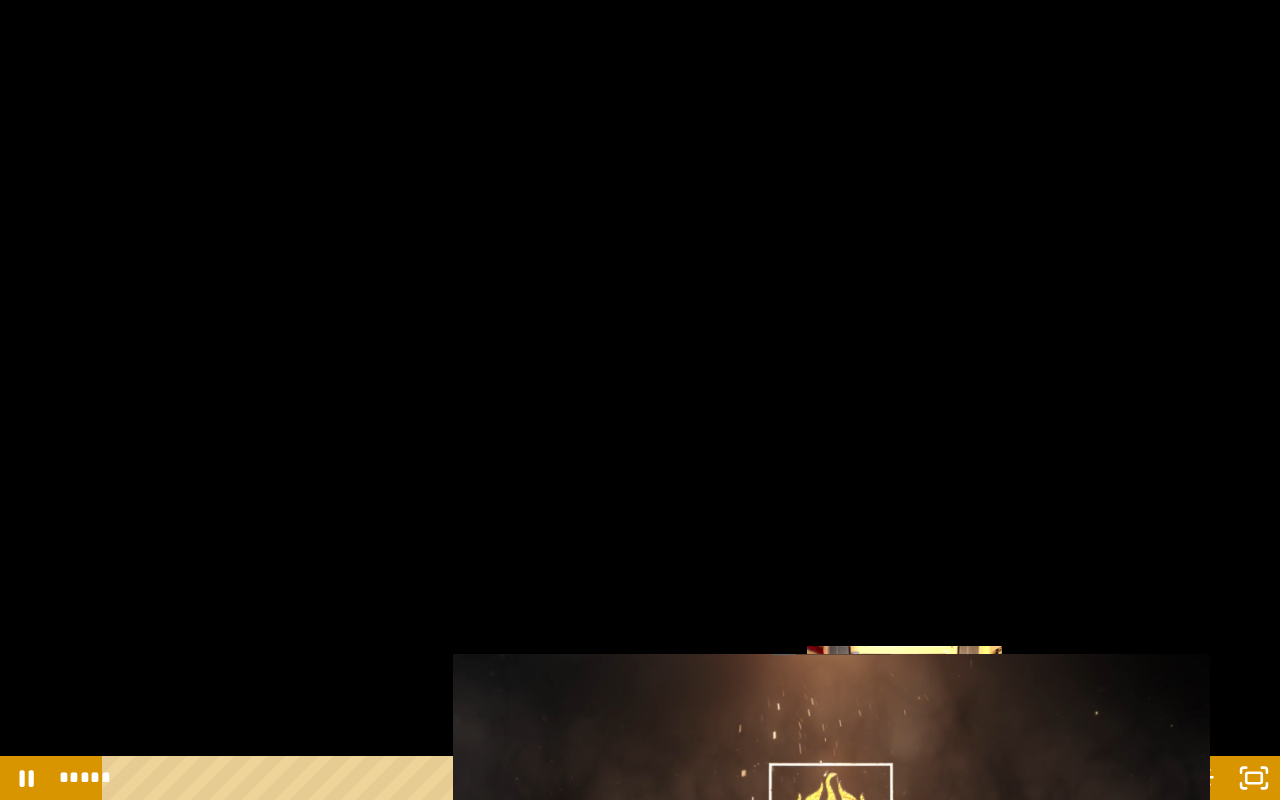 click on "*****" at bounding box center (616, 778) 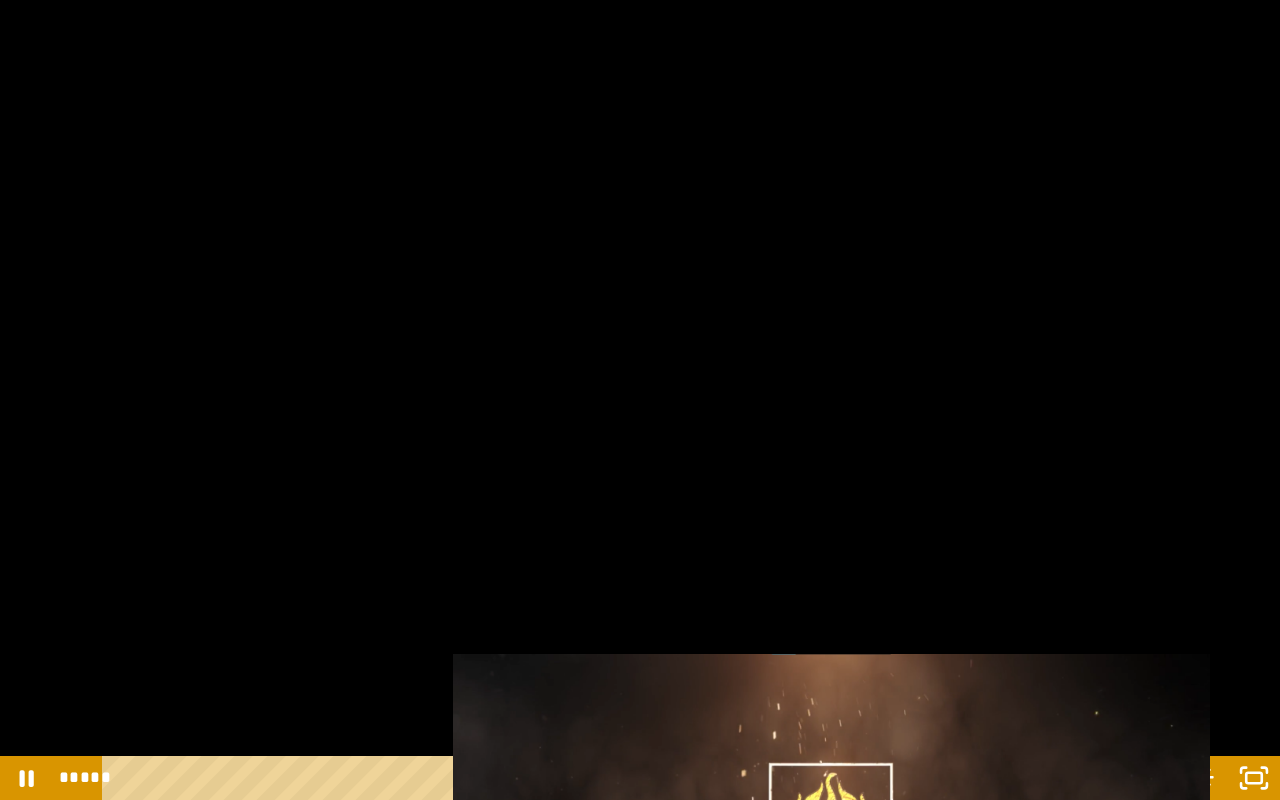 click at bounding box center (640, 400) 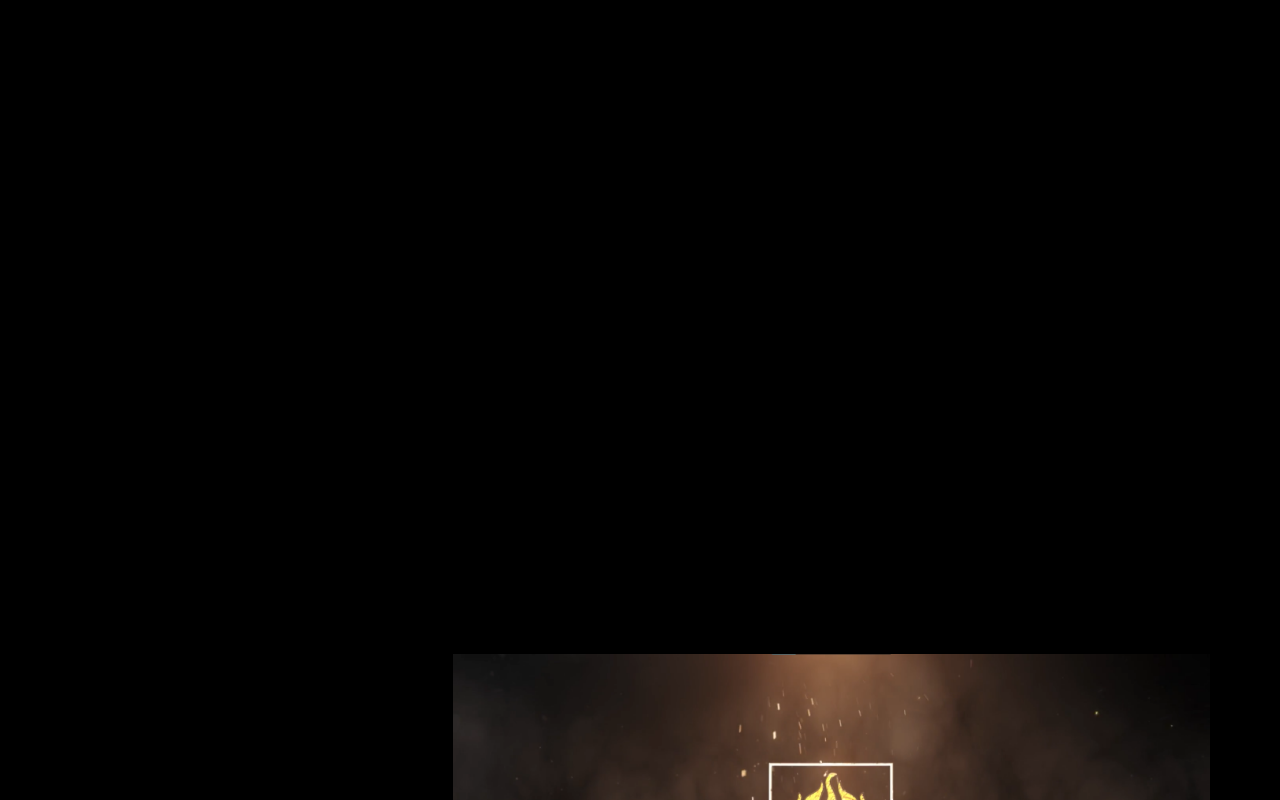click at bounding box center [640, 400] 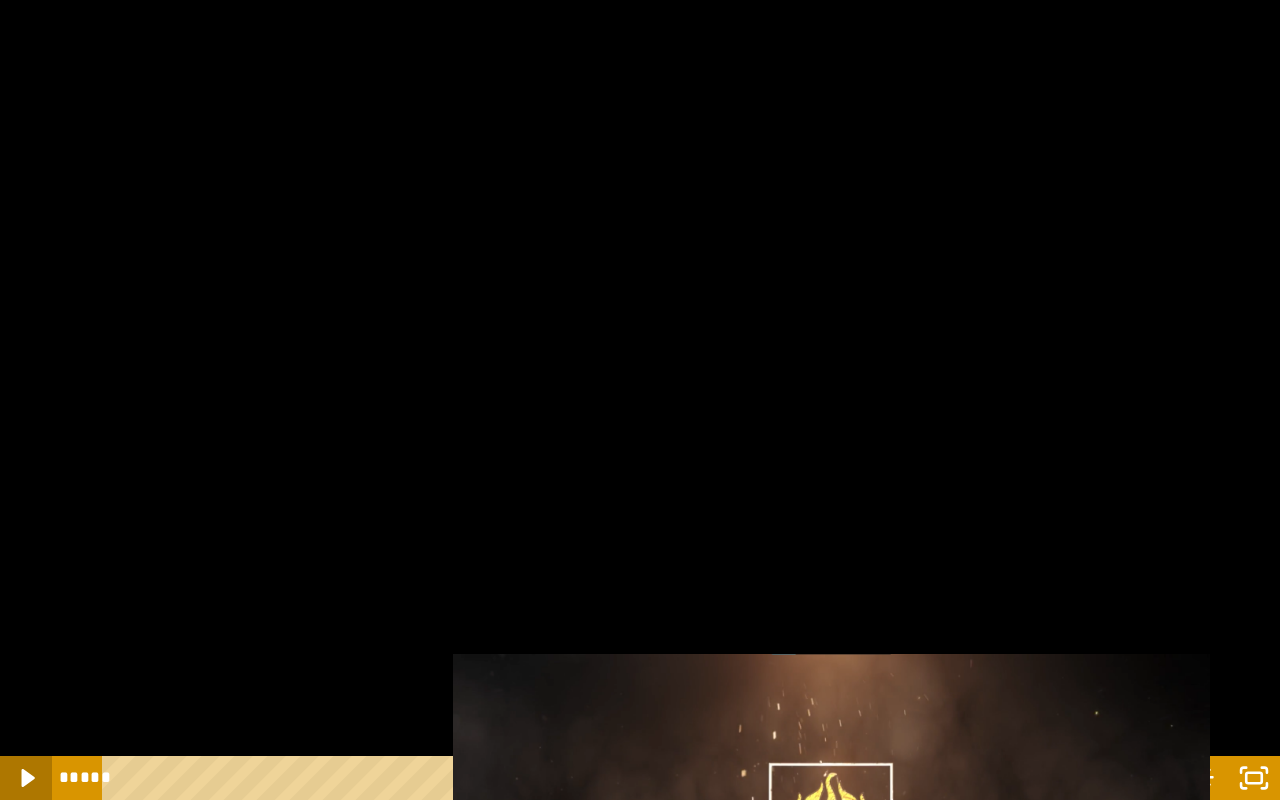 click 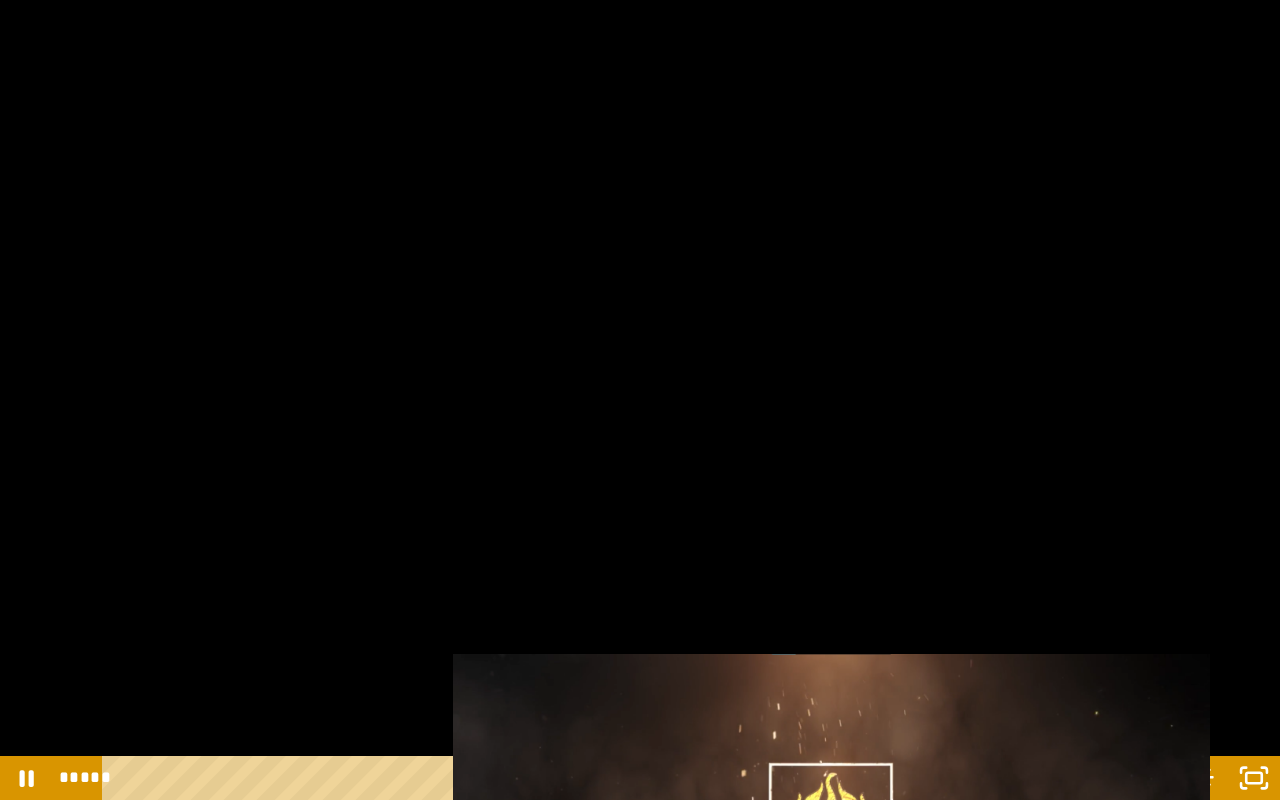 click at bounding box center (640, 400) 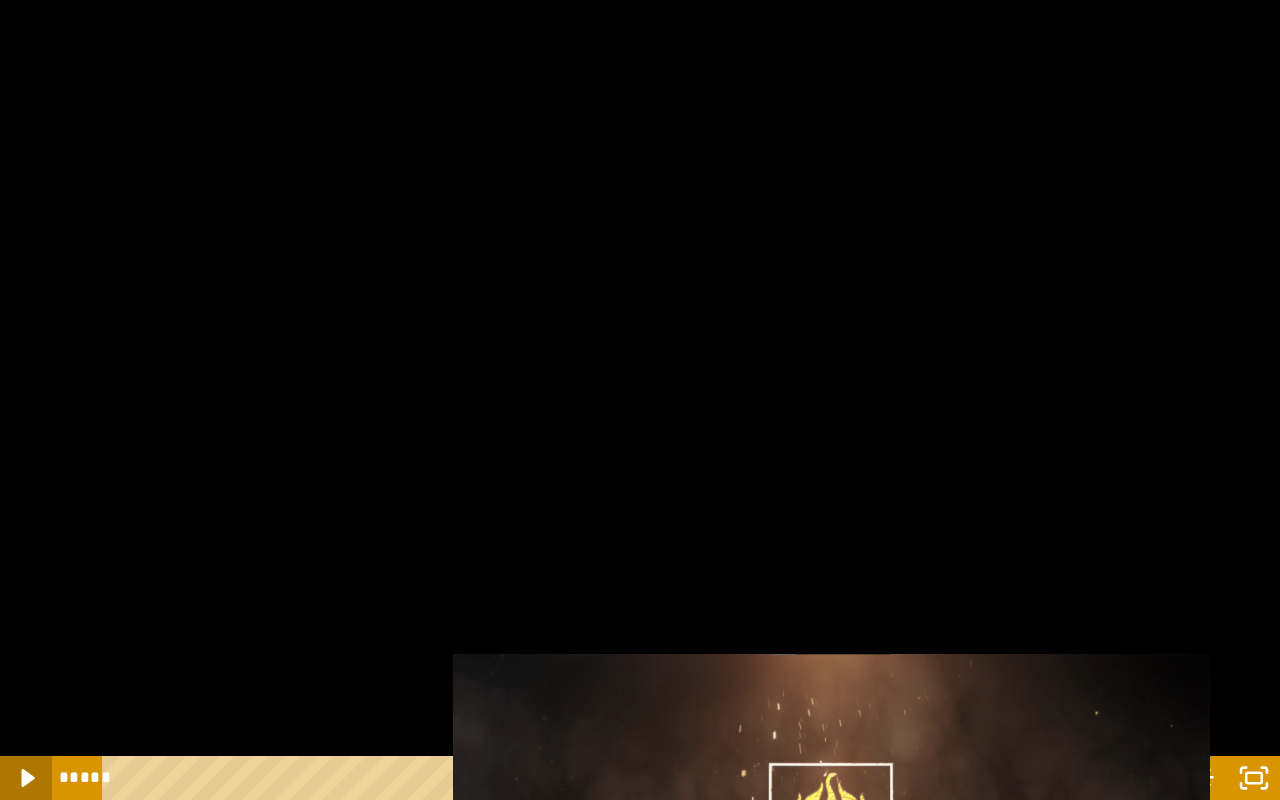 click 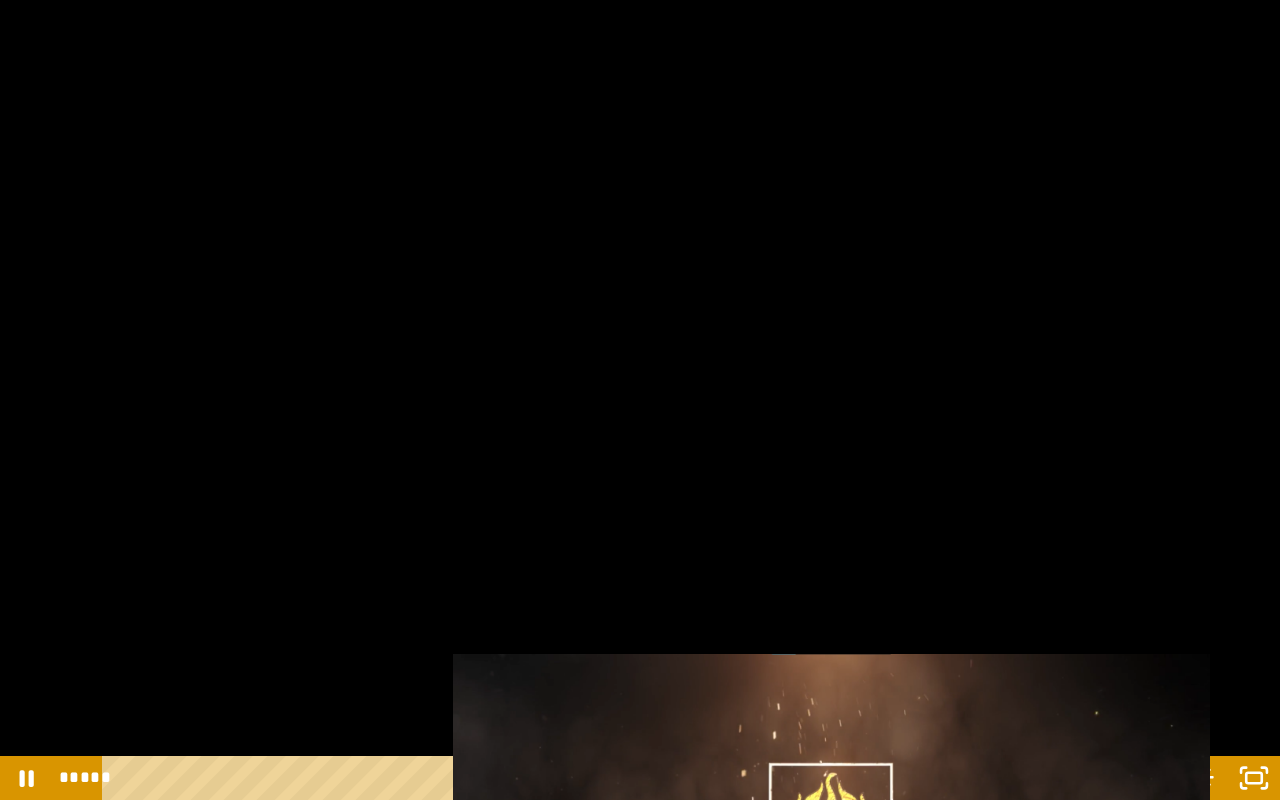 click at bounding box center [640, 400] 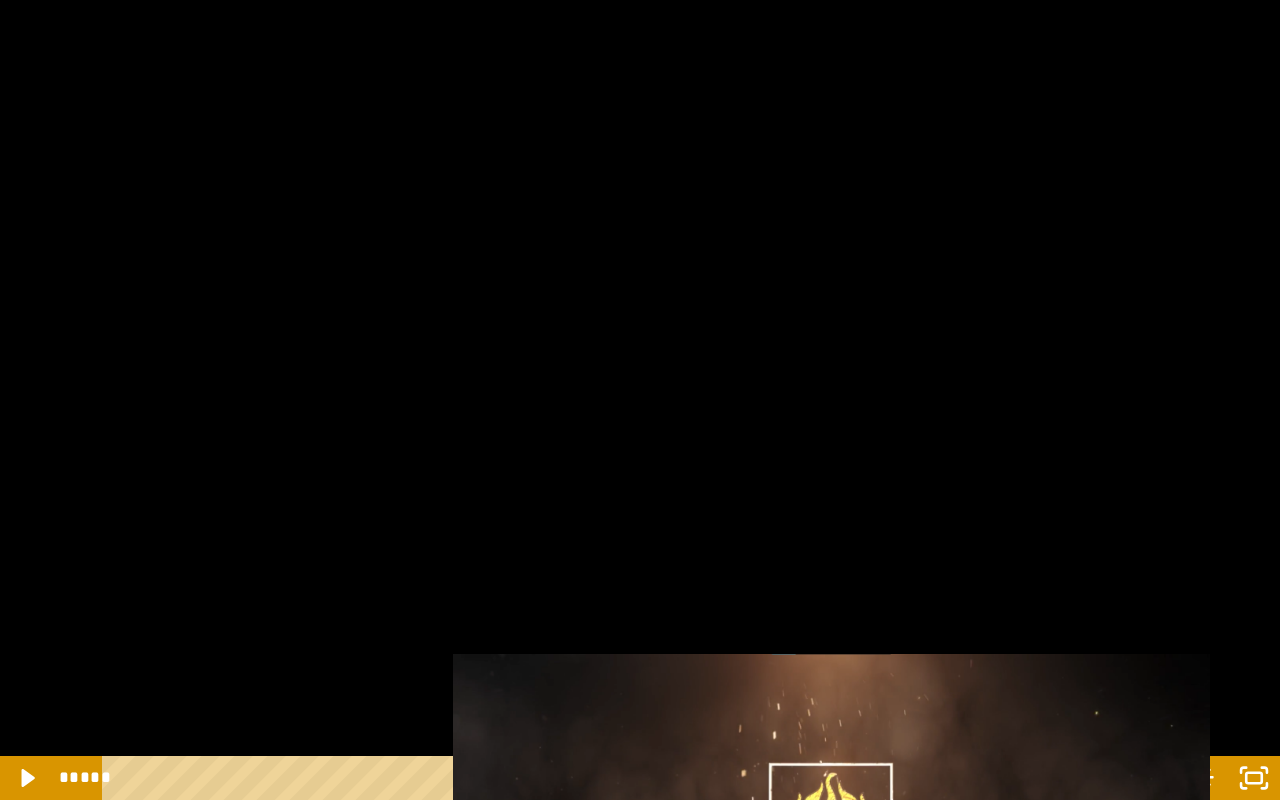 click at bounding box center (640, 400) 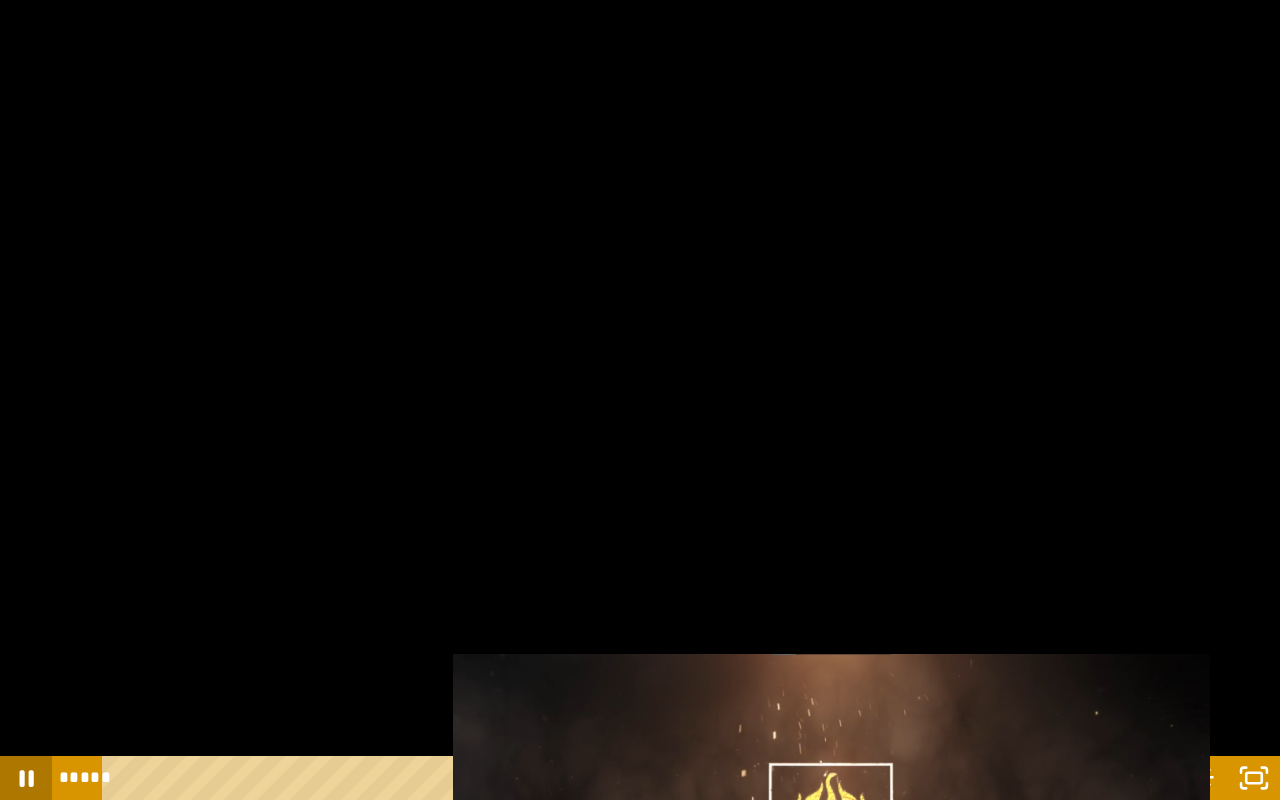 click 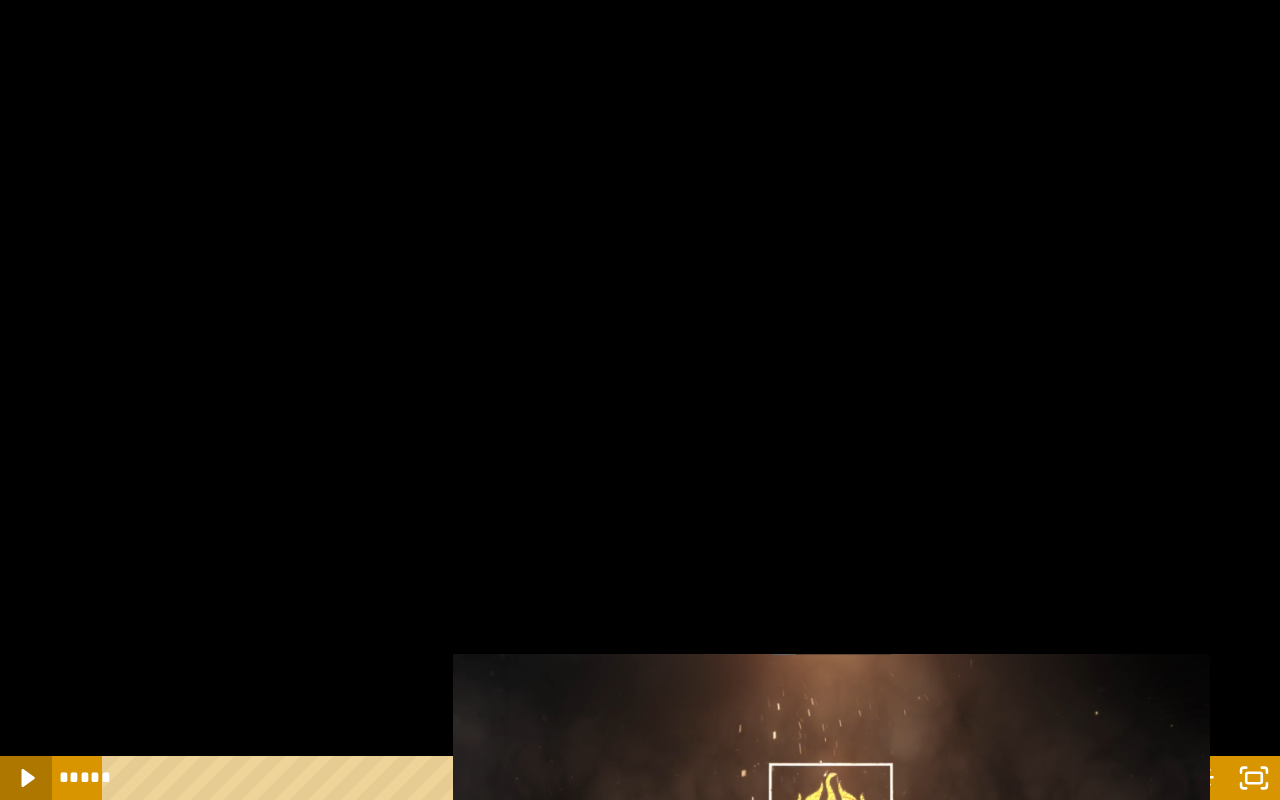 click 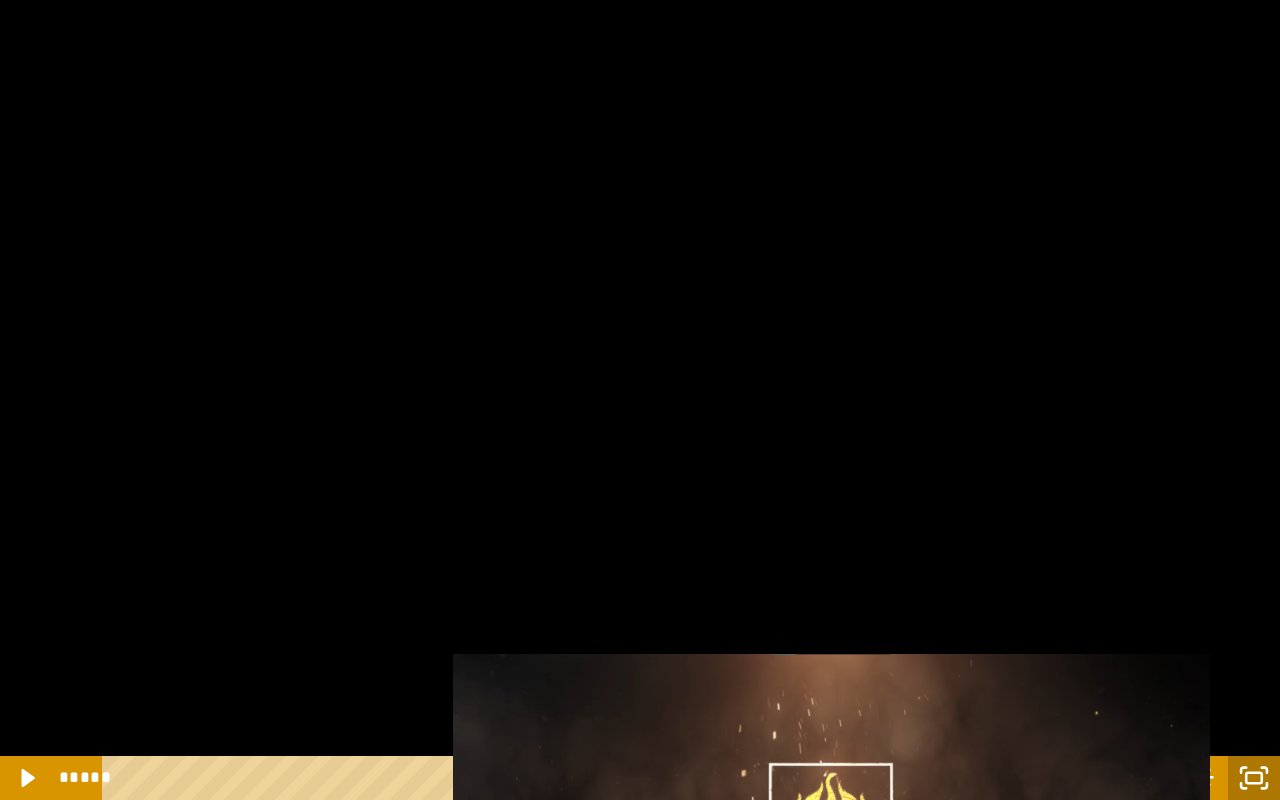 click 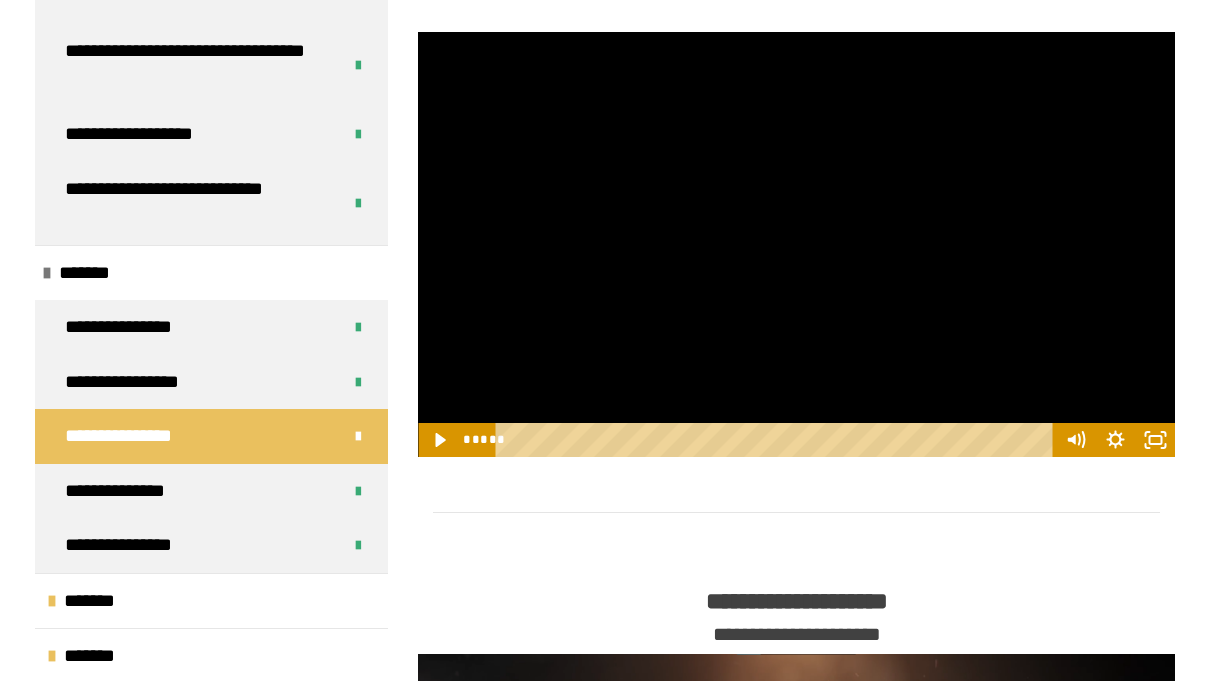 click at bounding box center (796, 245) 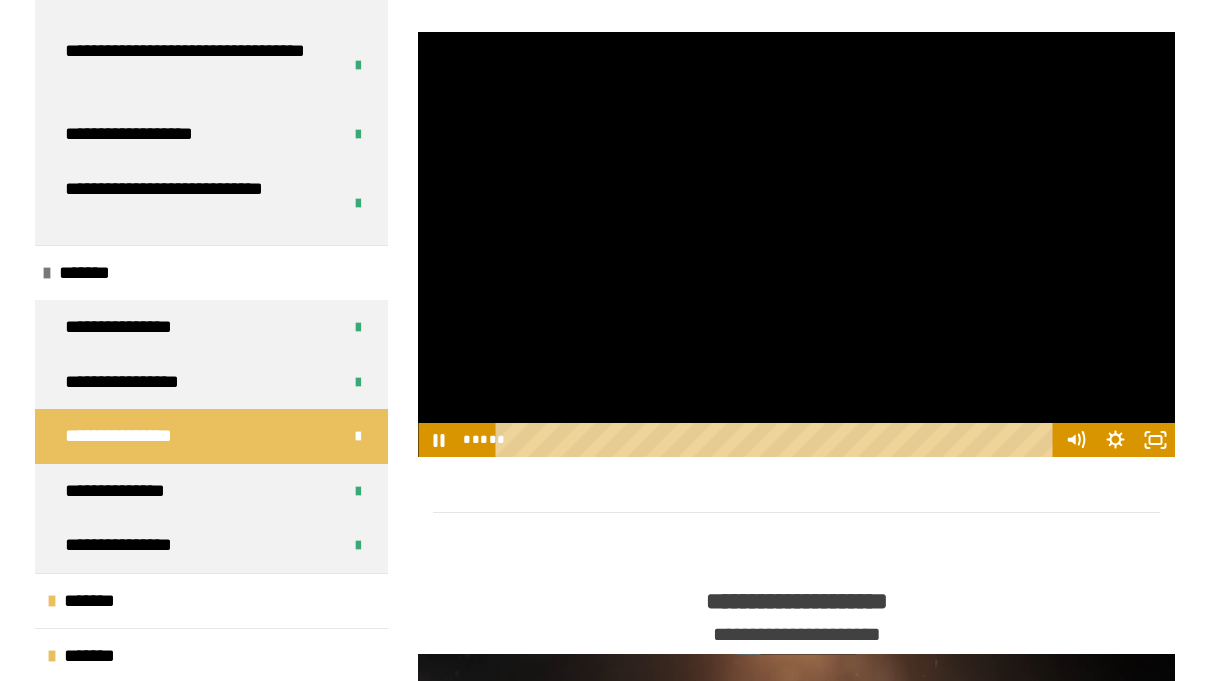 drag, startPoint x: 511, startPoint y: 489, endPoint x: 1002, endPoint y: 615, distance: 506.90927 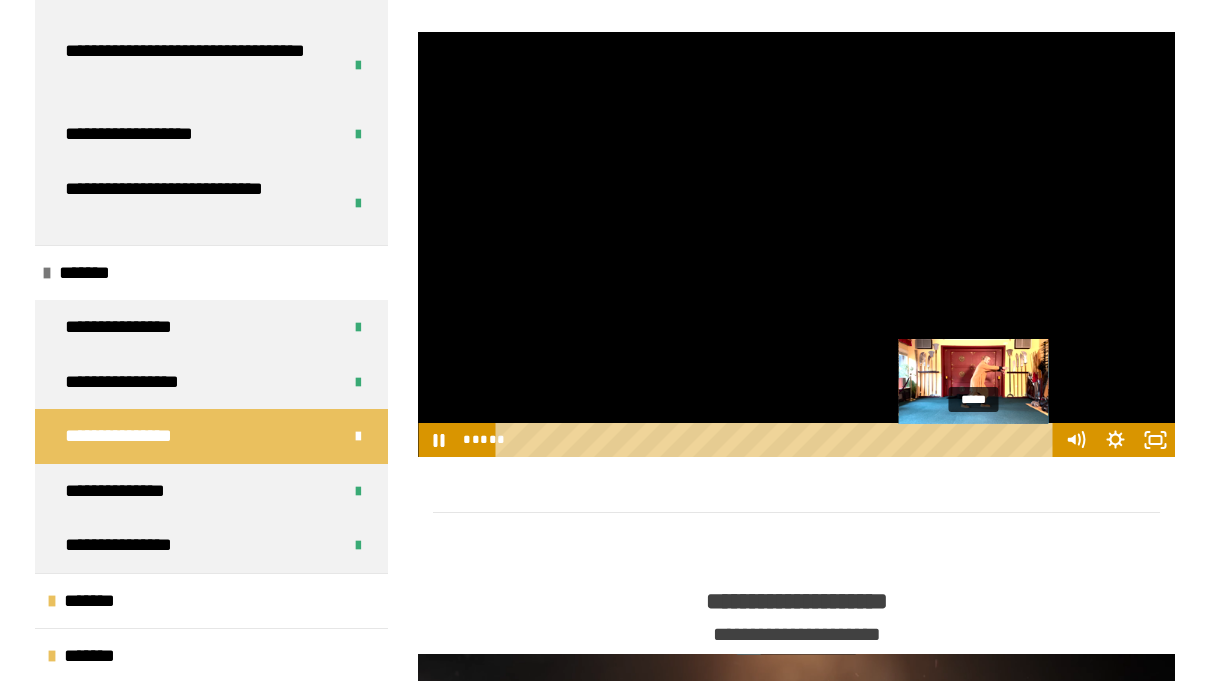 drag, startPoint x: 998, startPoint y: 489, endPoint x: 975, endPoint y: 486, distance: 23.194826 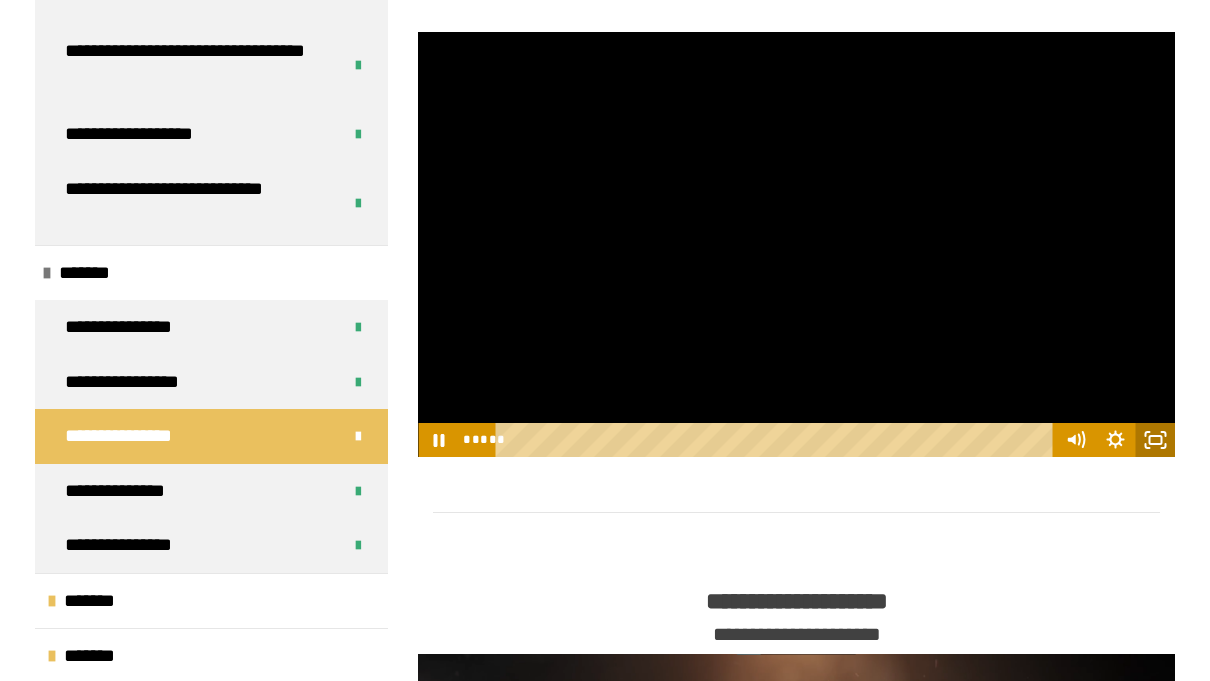 click 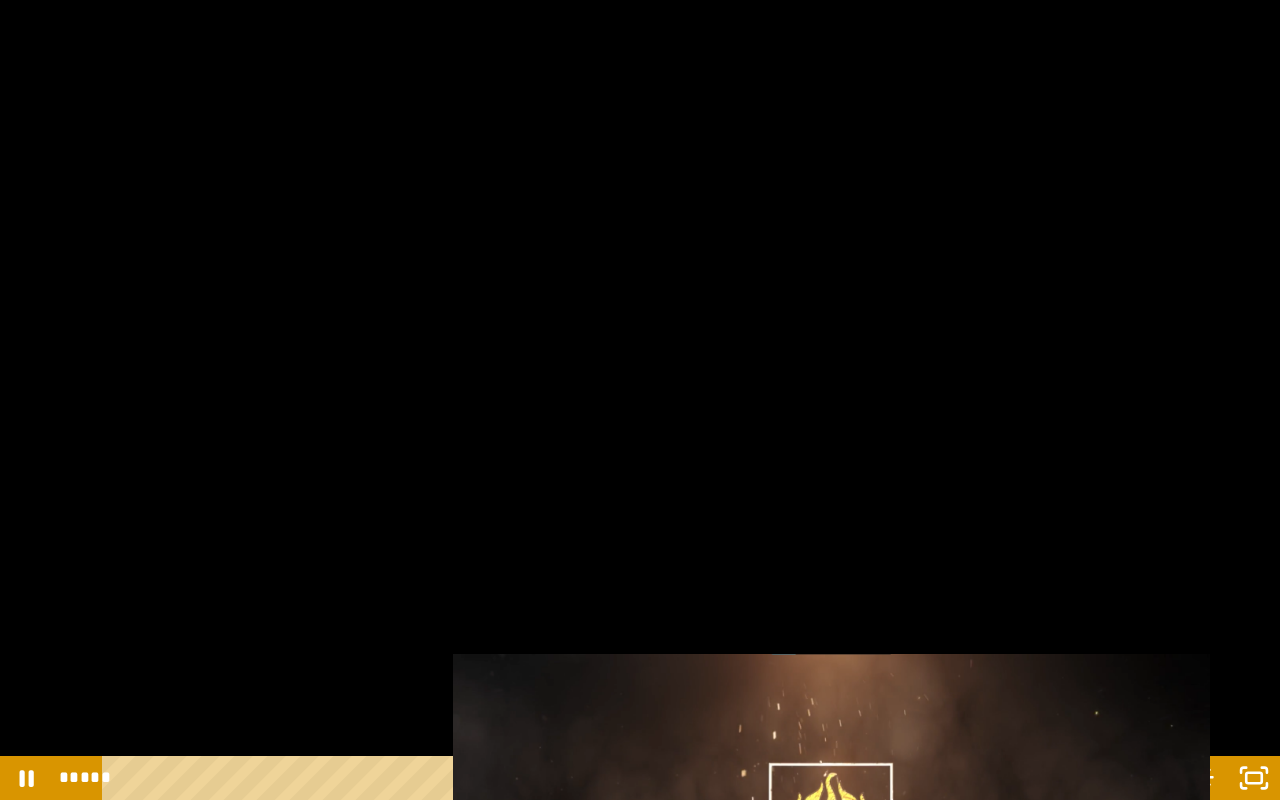 click at bounding box center (640, 400) 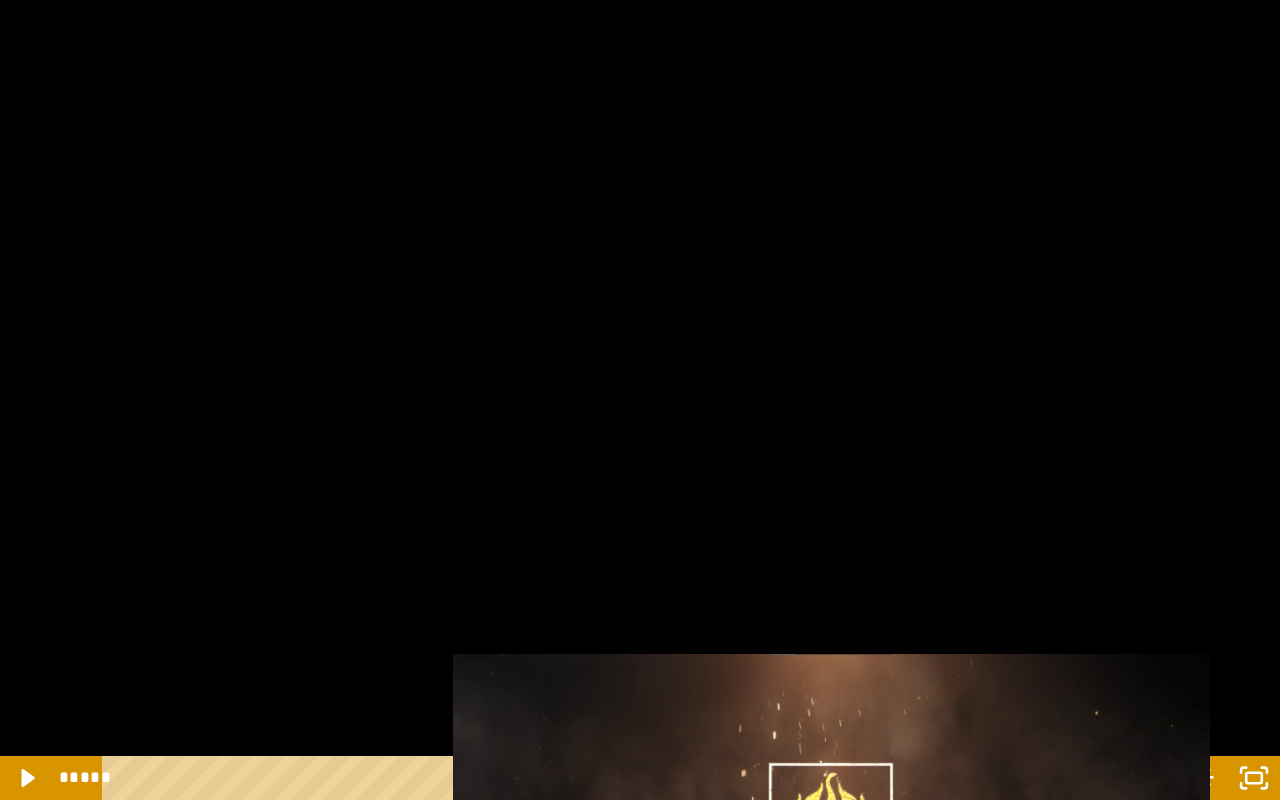 click at bounding box center [640, 400] 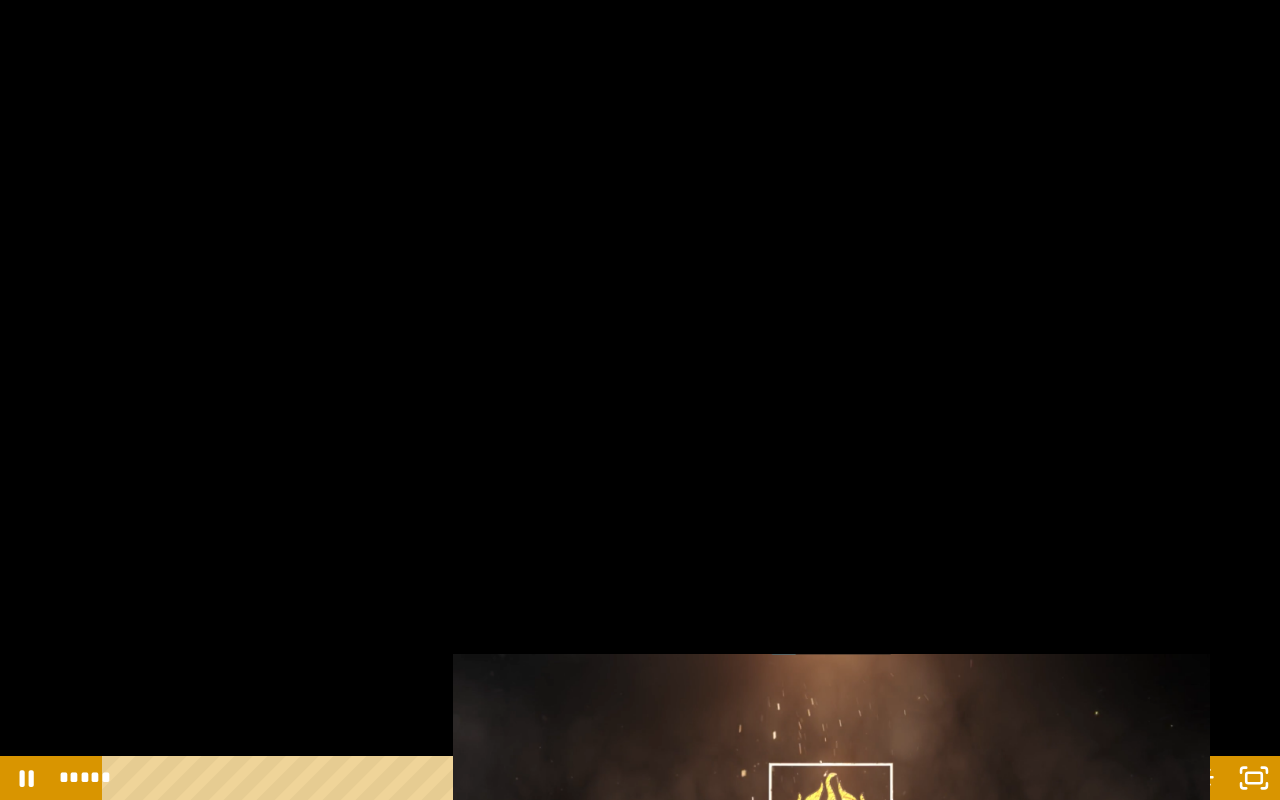 click at bounding box center (640, 400) 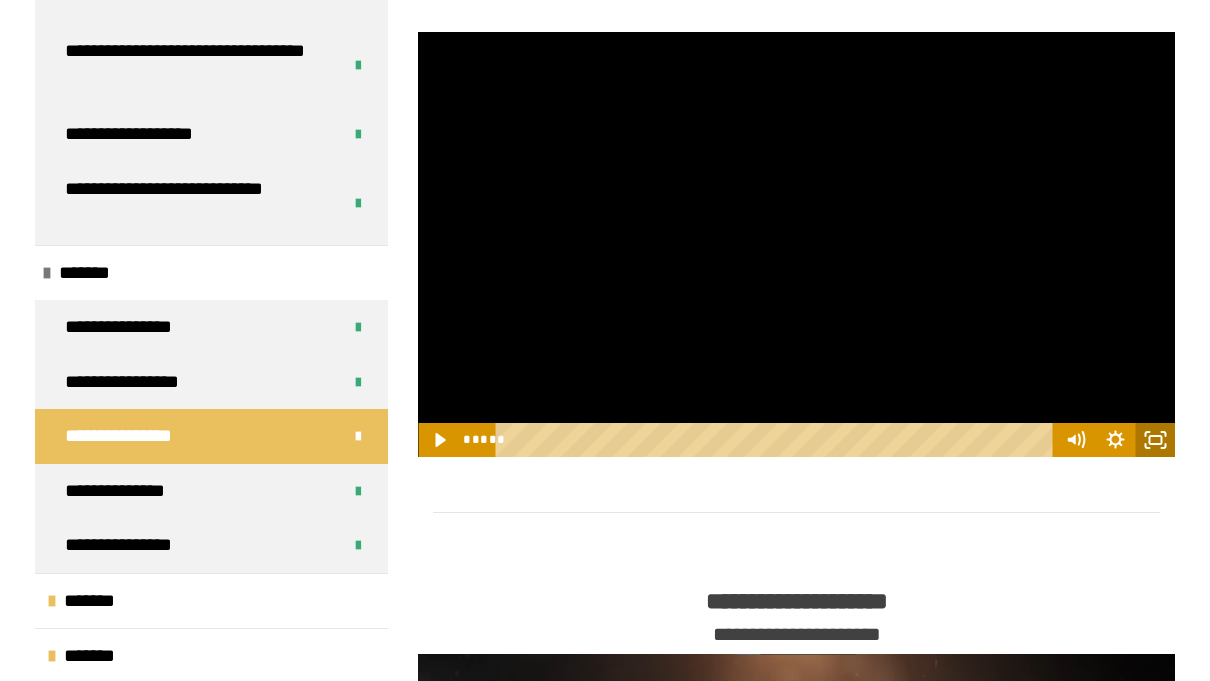 click 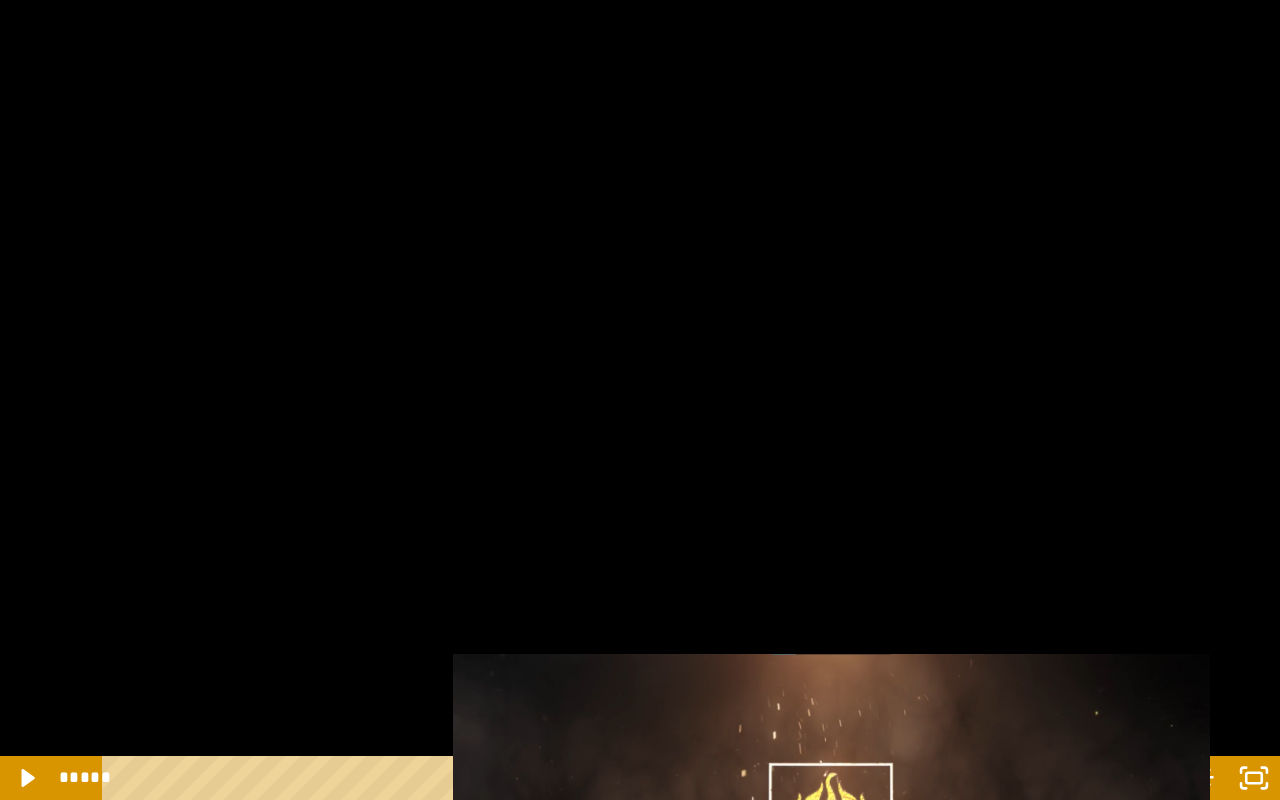 click at bounding box center [640, 400] 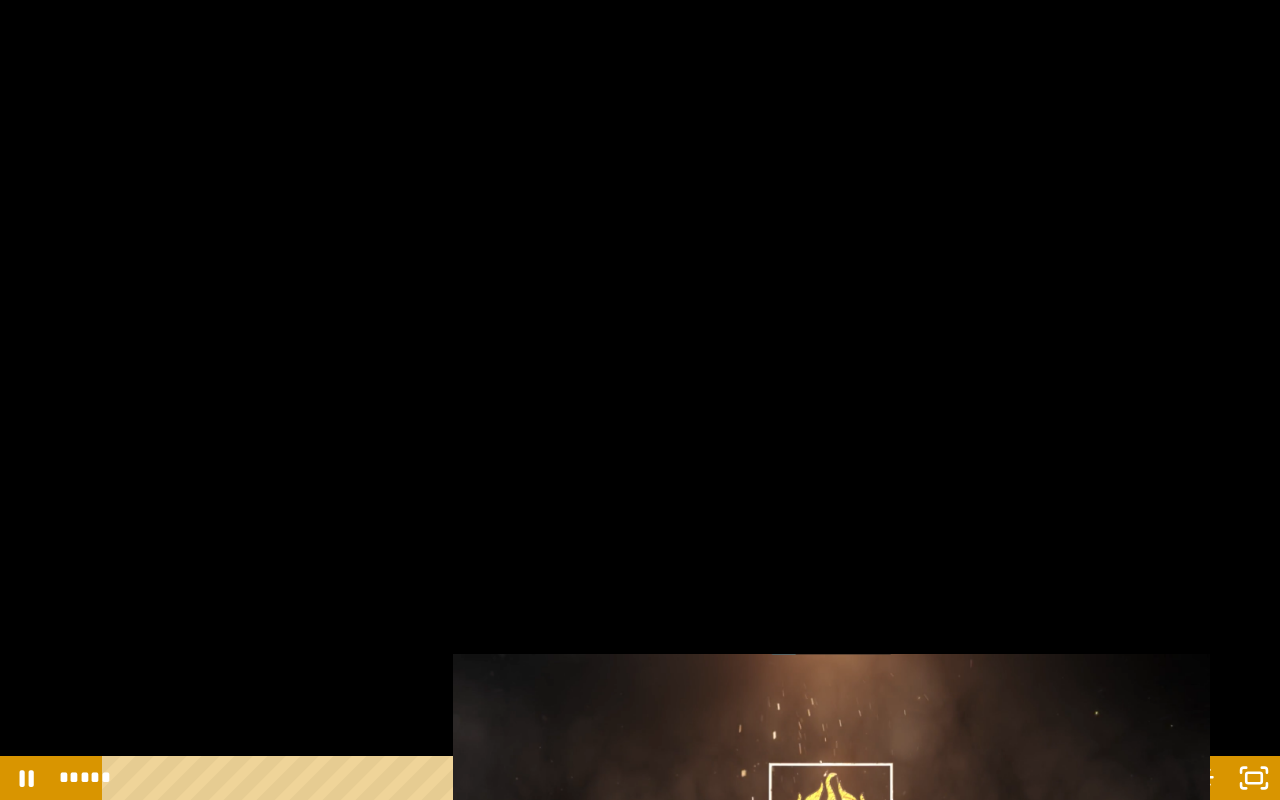 click at bounding box center [640, 400] 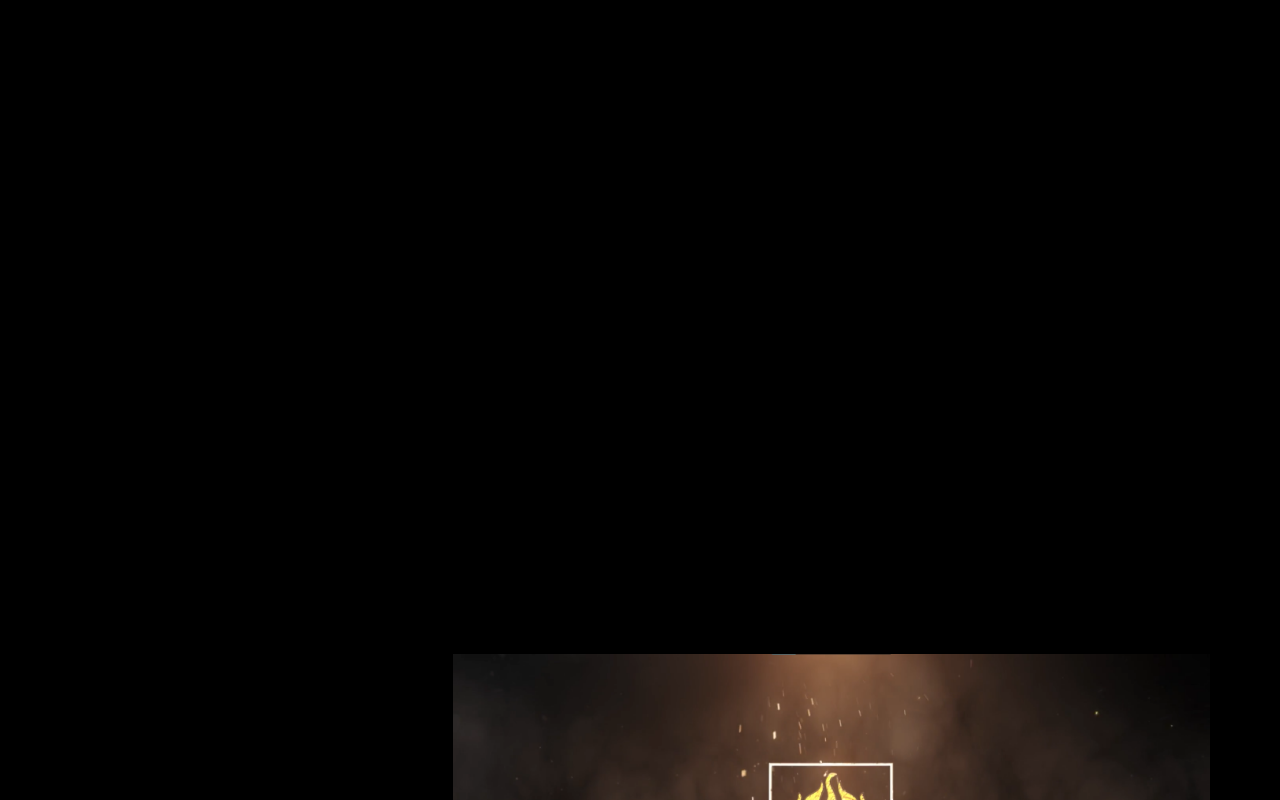 click at bounding box center [640, 400] 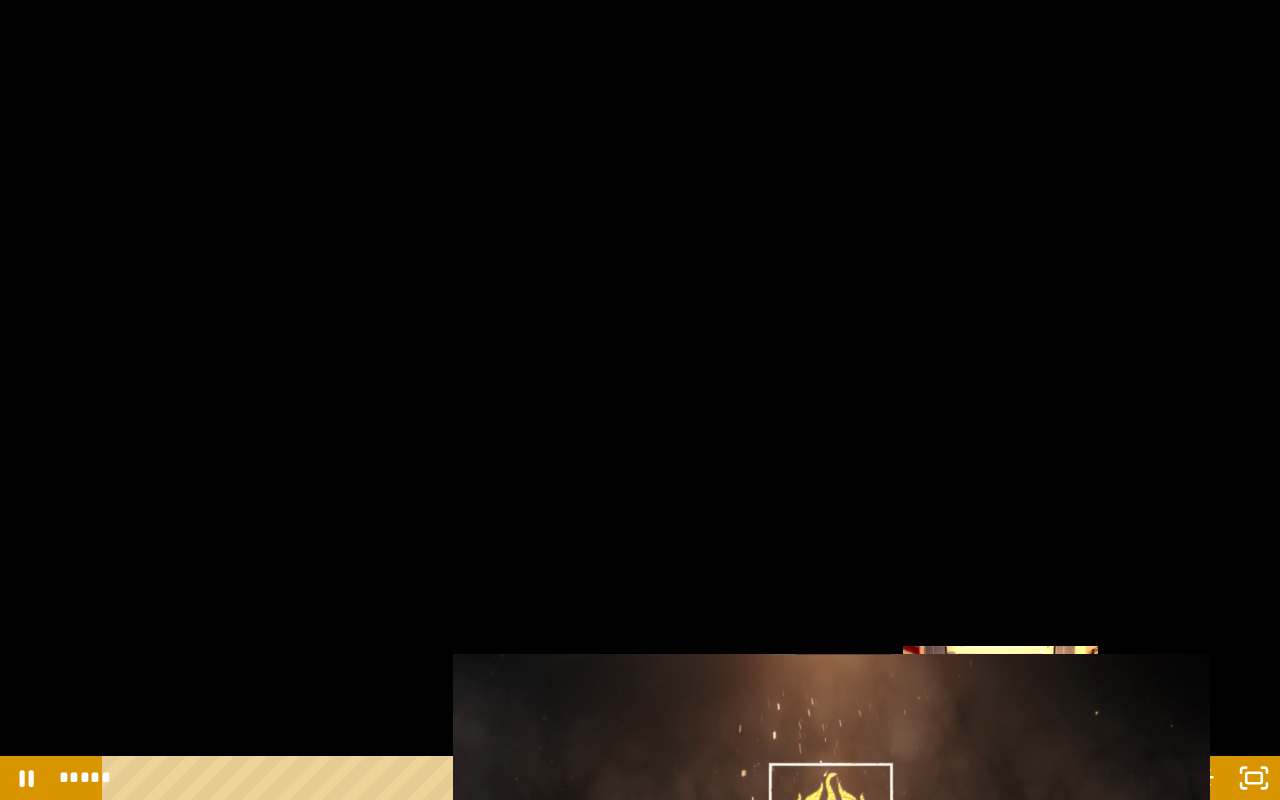 click at bounding box center (1000, 778) 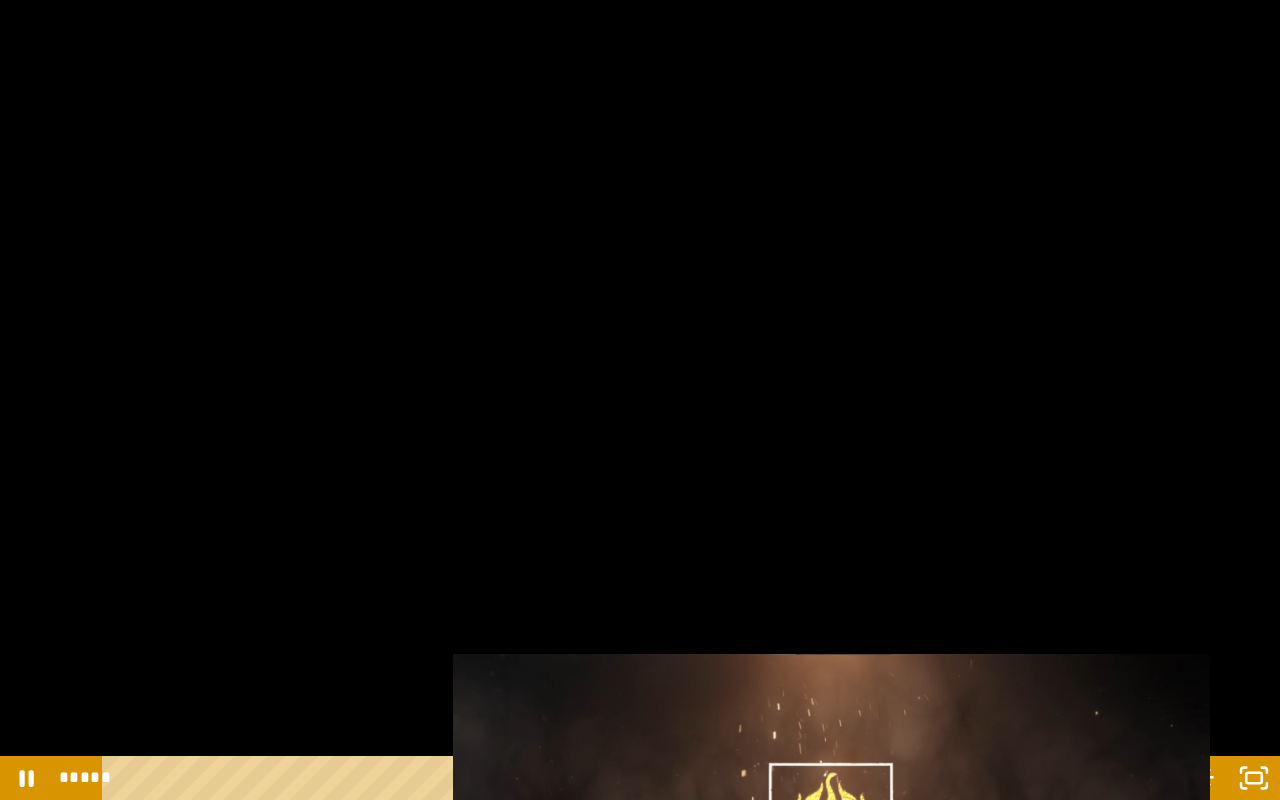 click at bounding box center (640, 400) 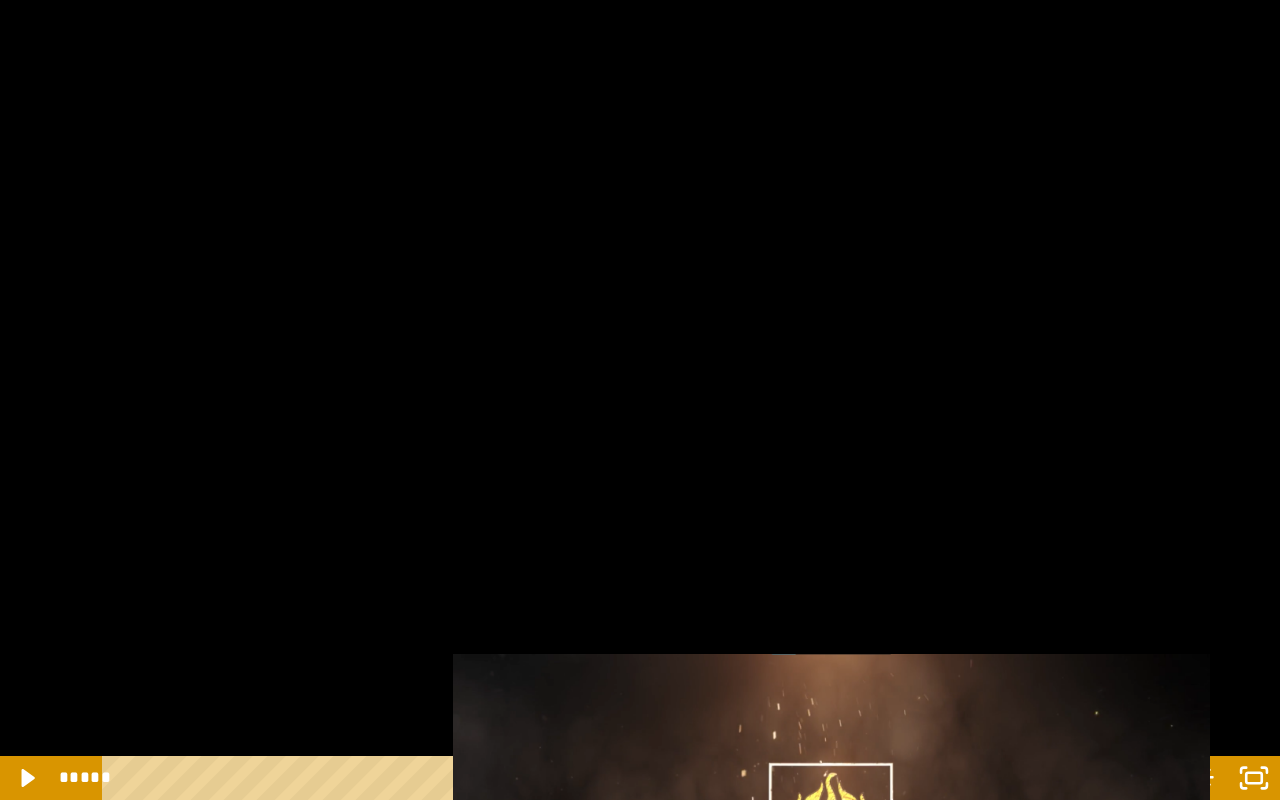 click at bounding box center (640, 400) 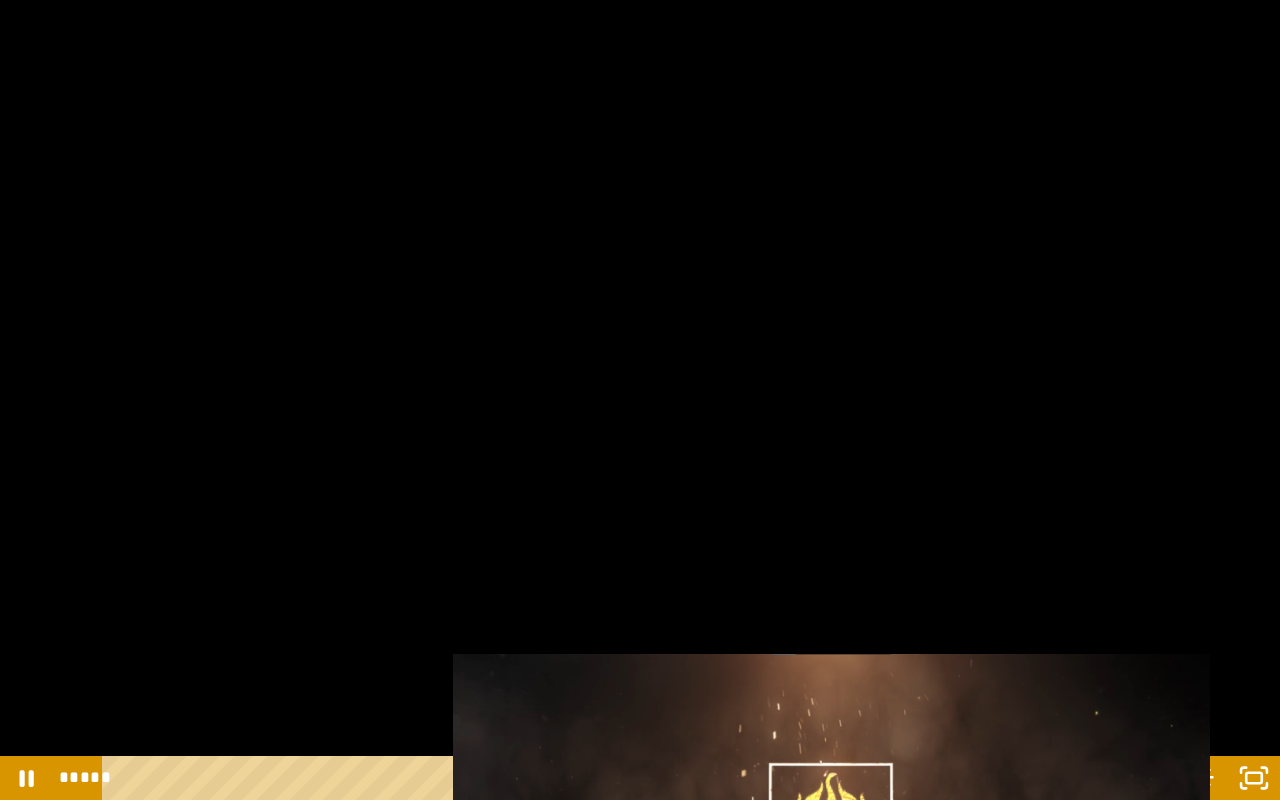 click at bounding box center (640, 400) 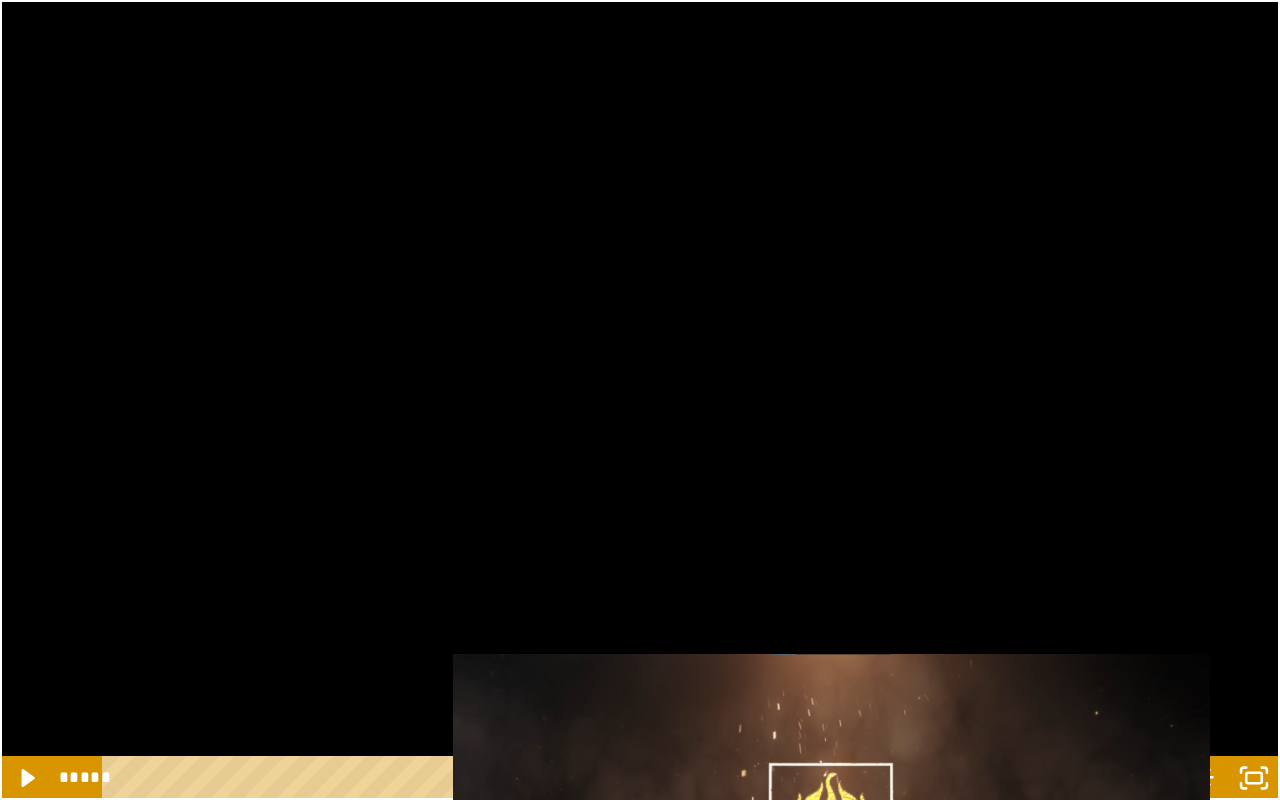 click at bounding box center (640, 400) 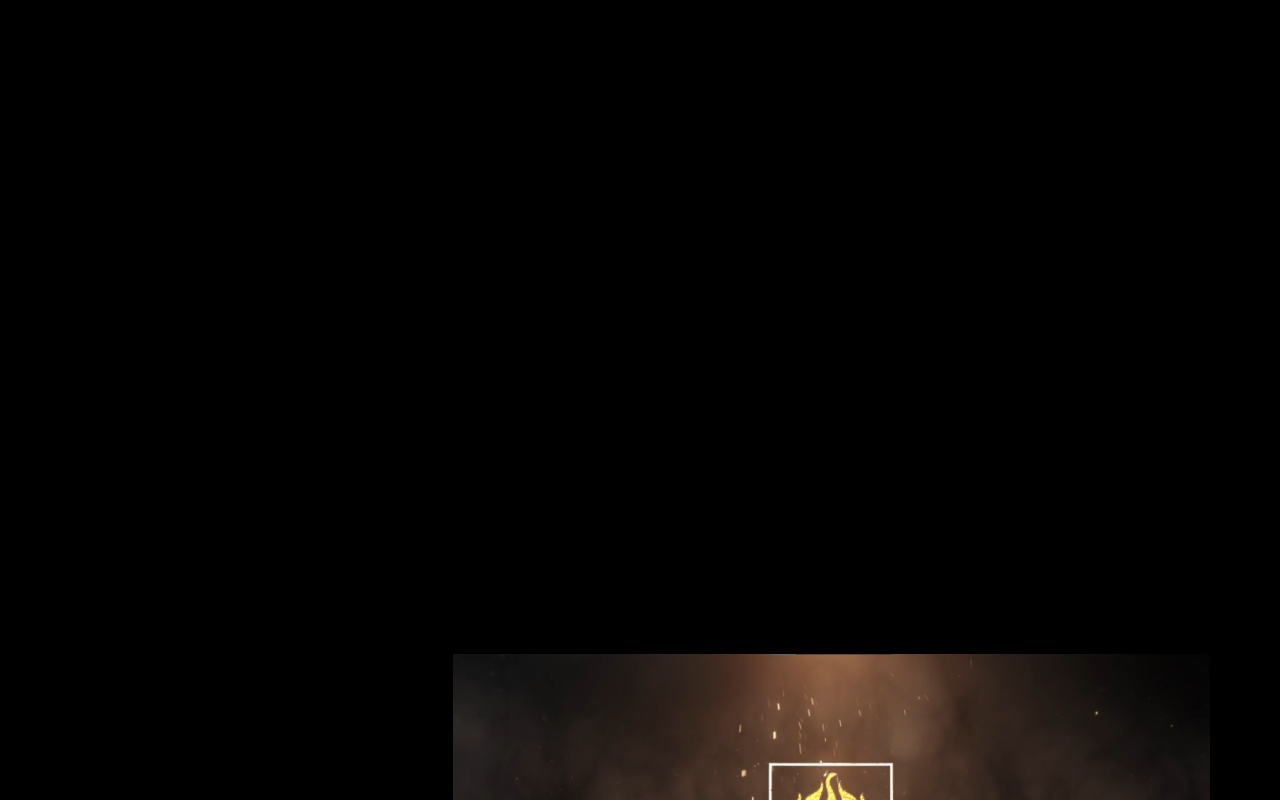 click at bounding box center (640, 400) 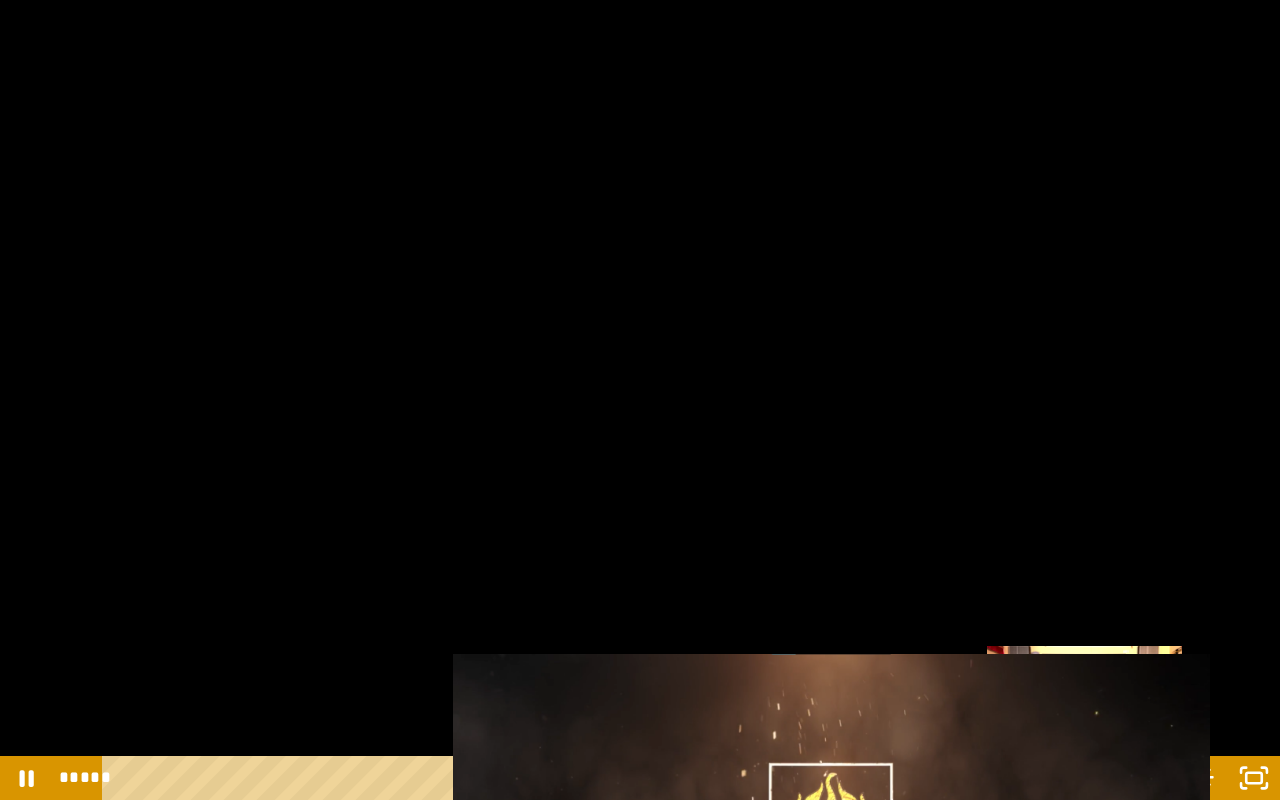 drag, startPoint x: 1042, startPoint y: 776, endPoint x: 1086, endPoint y: 782, distance: 44.407207 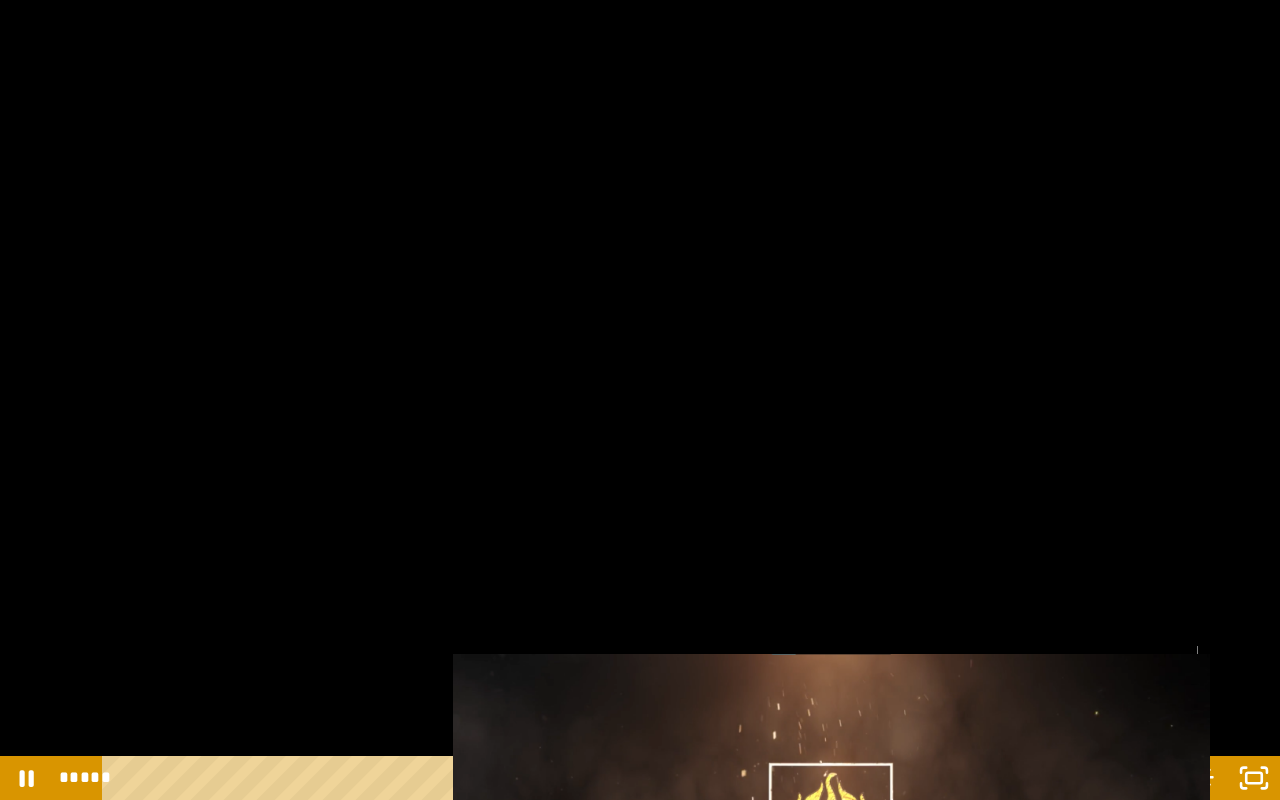 drag, startPoint x: 1086, startPoint y: 782, endPoint x: 1105, endPoint y: 783, distance: 19.026299 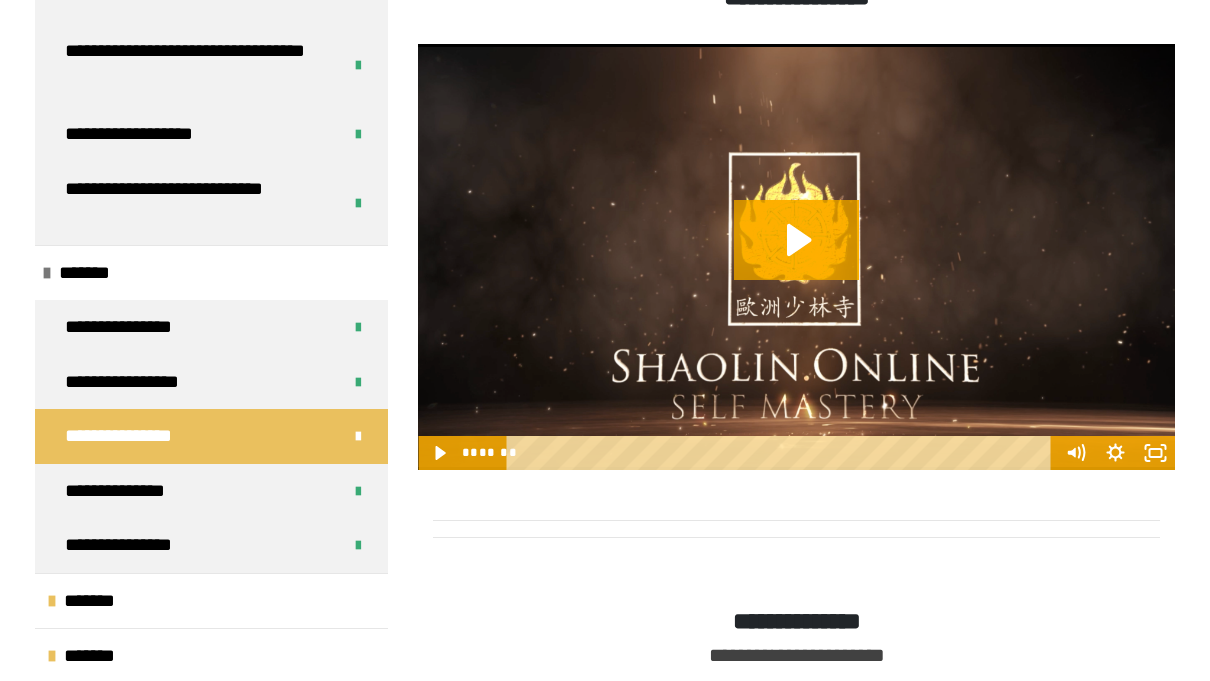 scroll, scrollTop: 2937, scrollLeft: 0, axis: vertical 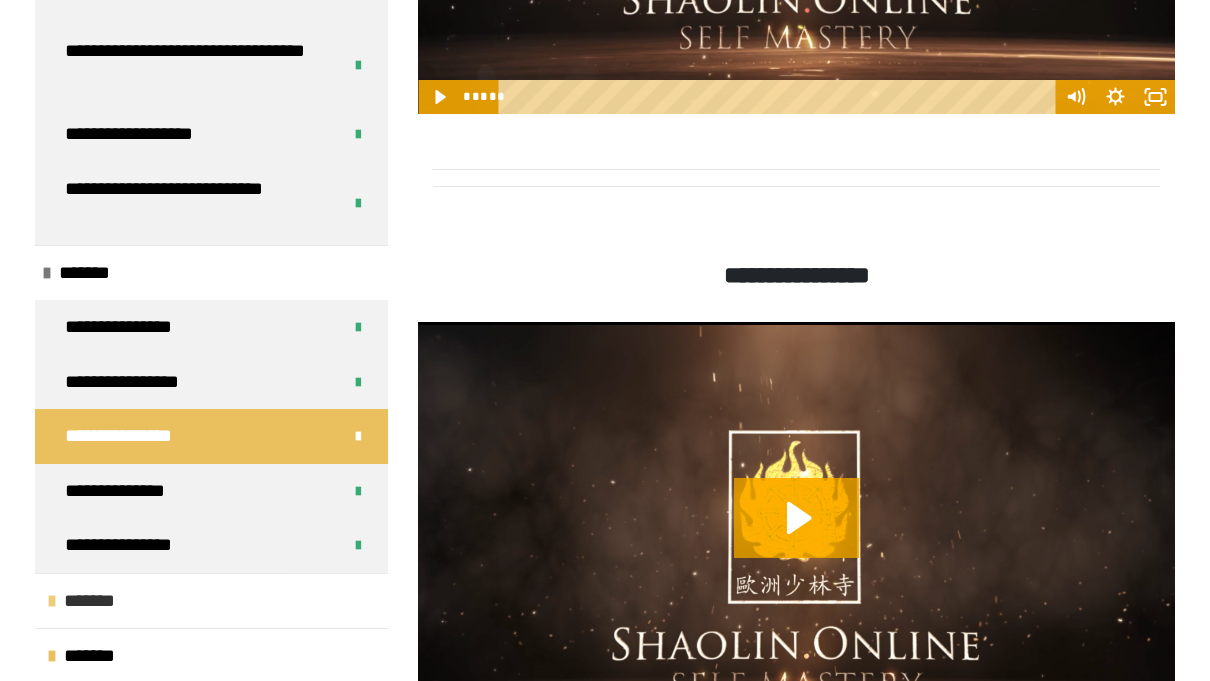 click on "*******" at bounding box center (99, 601) 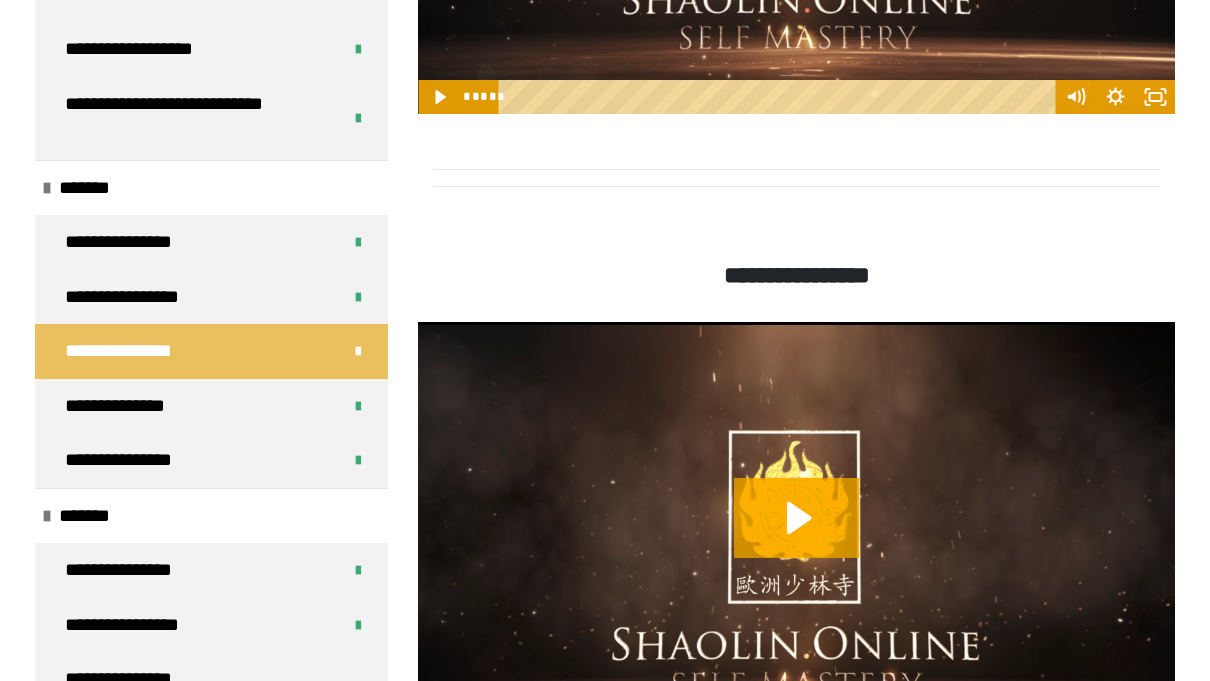scroll, scrollTop: 846, scrollLeft: 0, axis: vertical 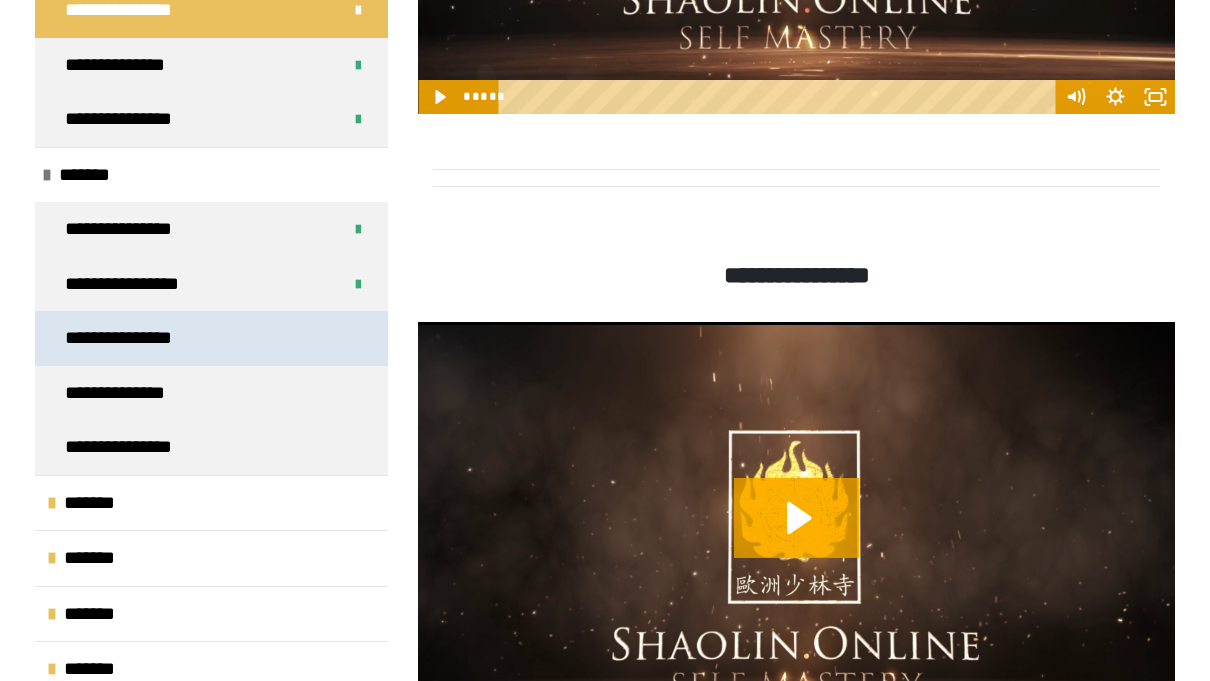 click on "**********" at bounding box center (138, 338) 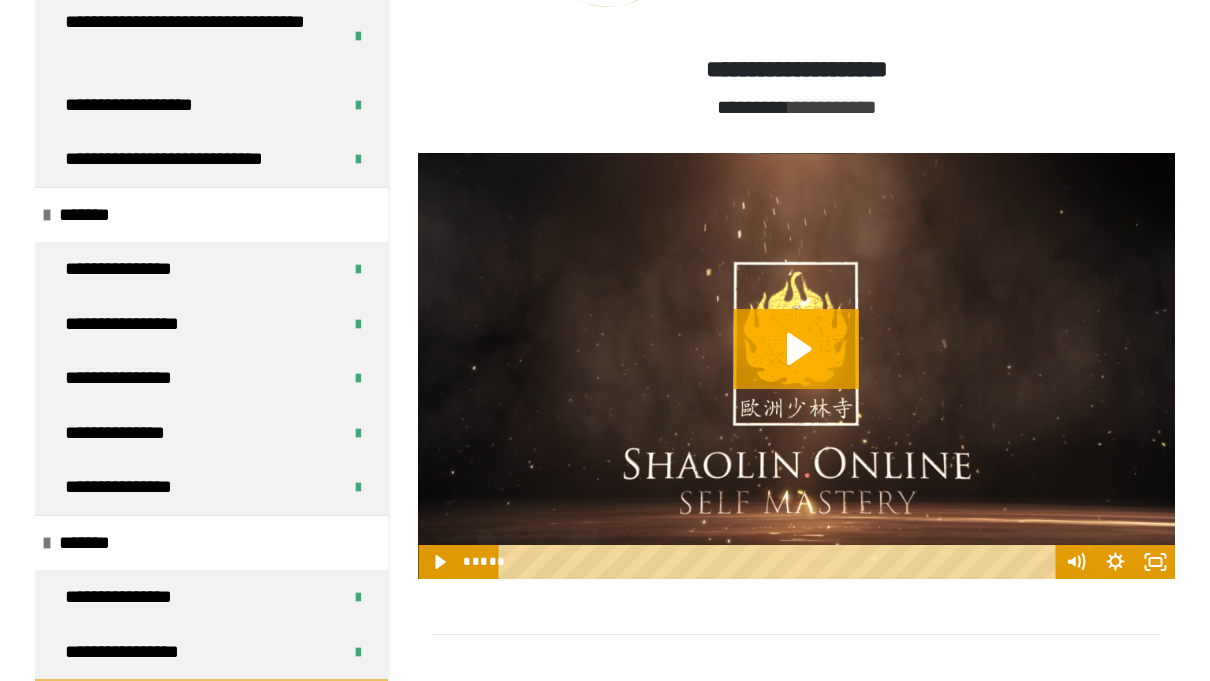 scroll, scrollTop: 0, scrollLeft: 0, axis: both 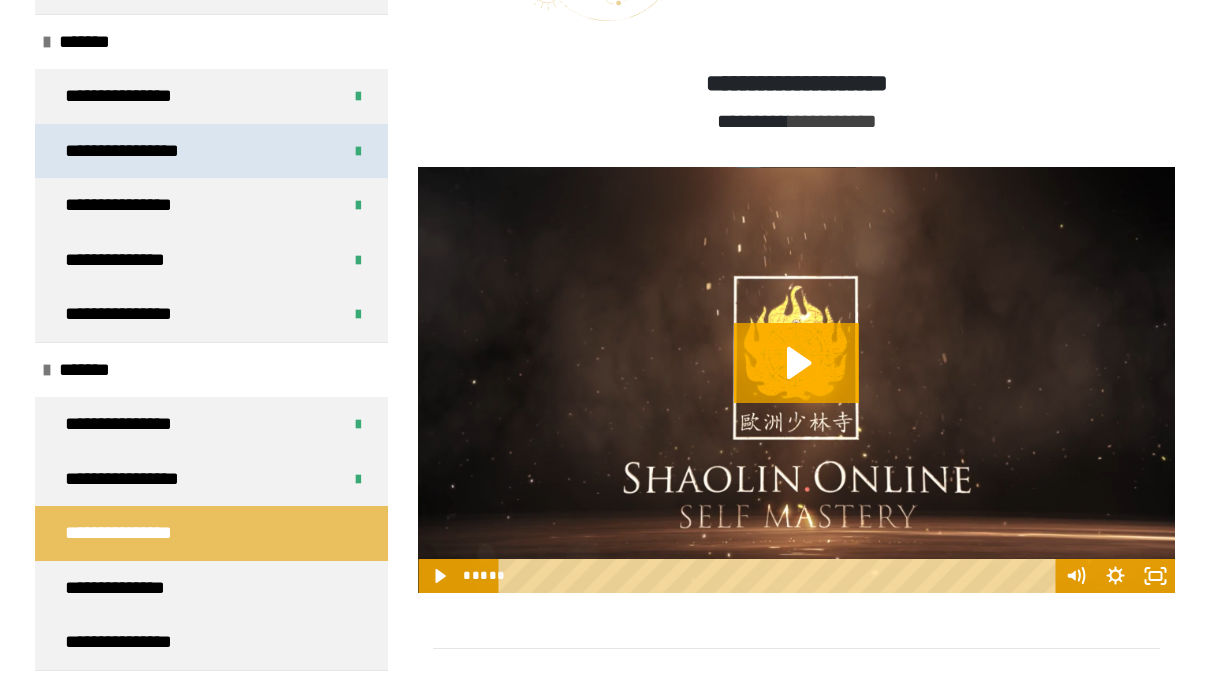 click on "**********" at bounding box center [139, 151] 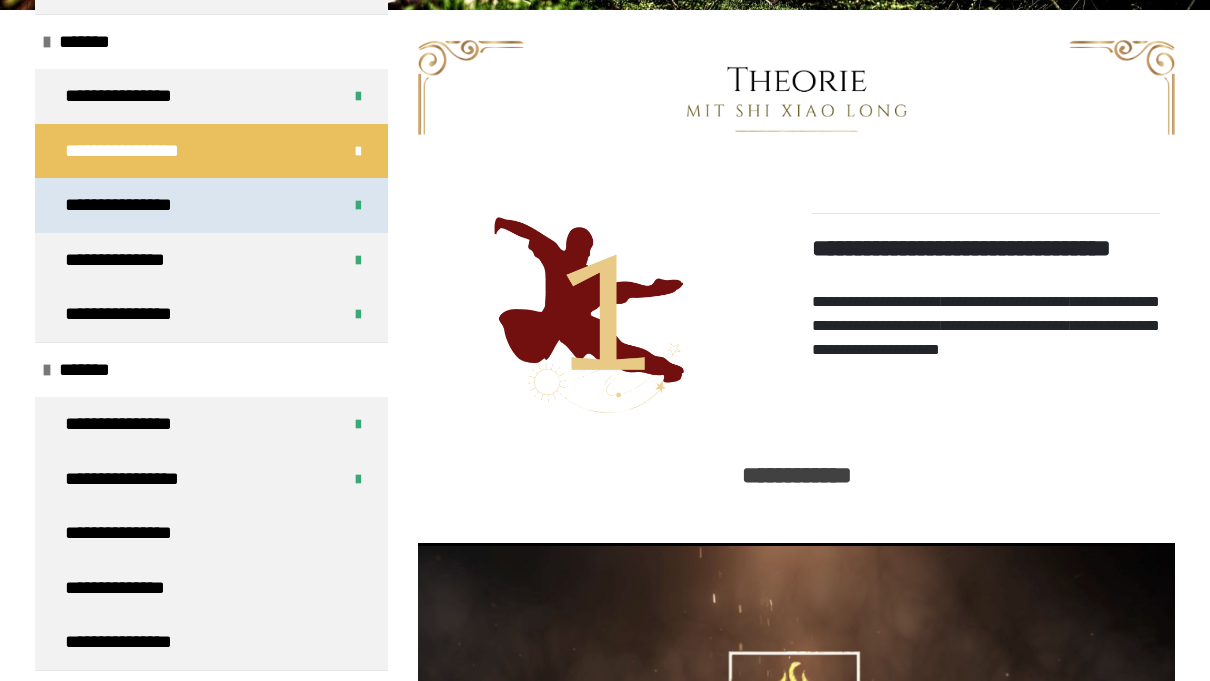 click on "**********" at bounding box center (138, 205) 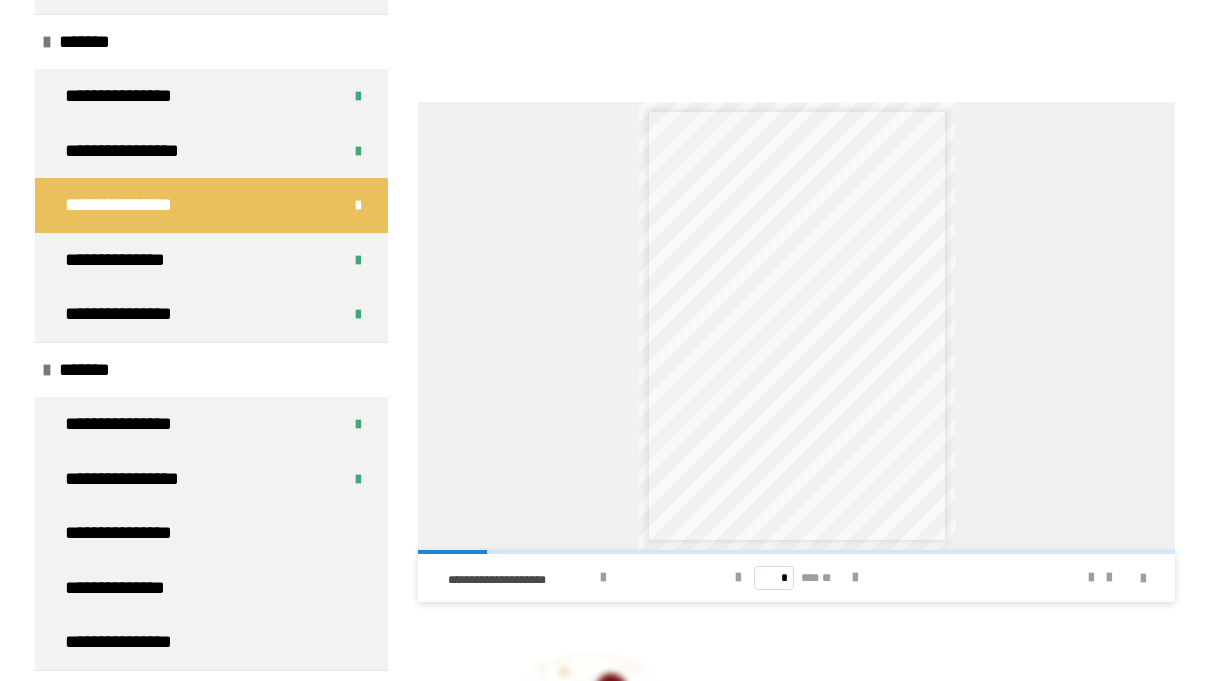scroll, scrollTop: 4953, scrollLeft: 0, axis: vertical 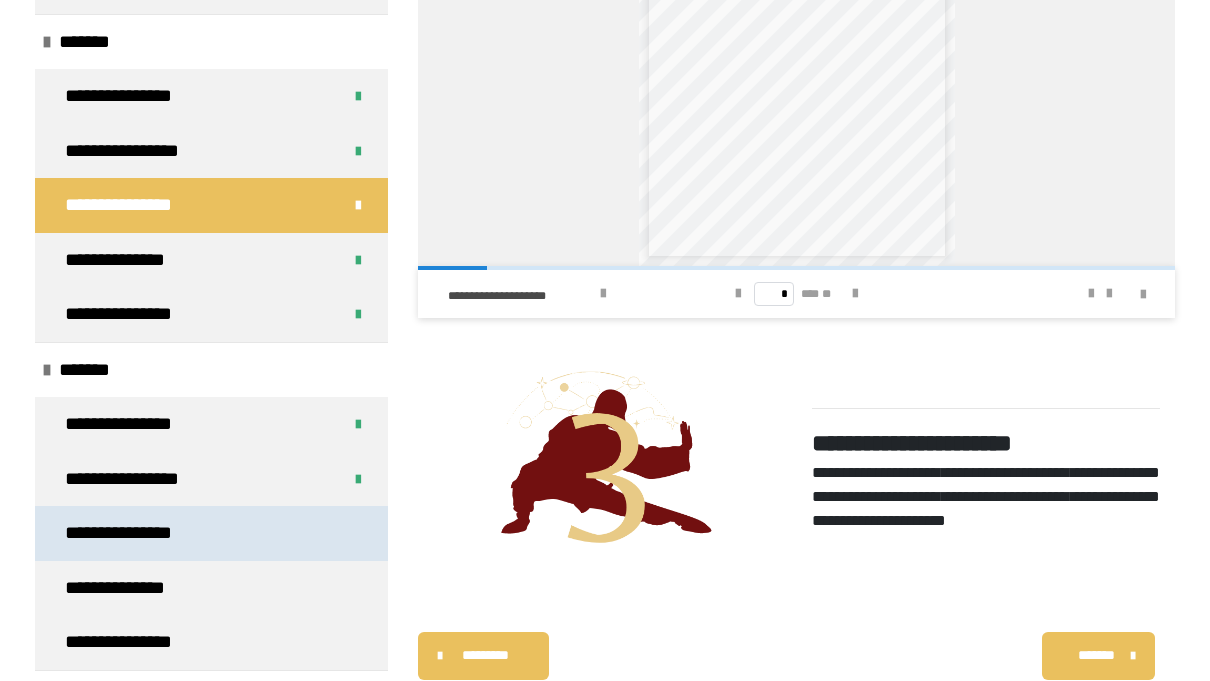 click on "**********" at bounding box center (138, 533) 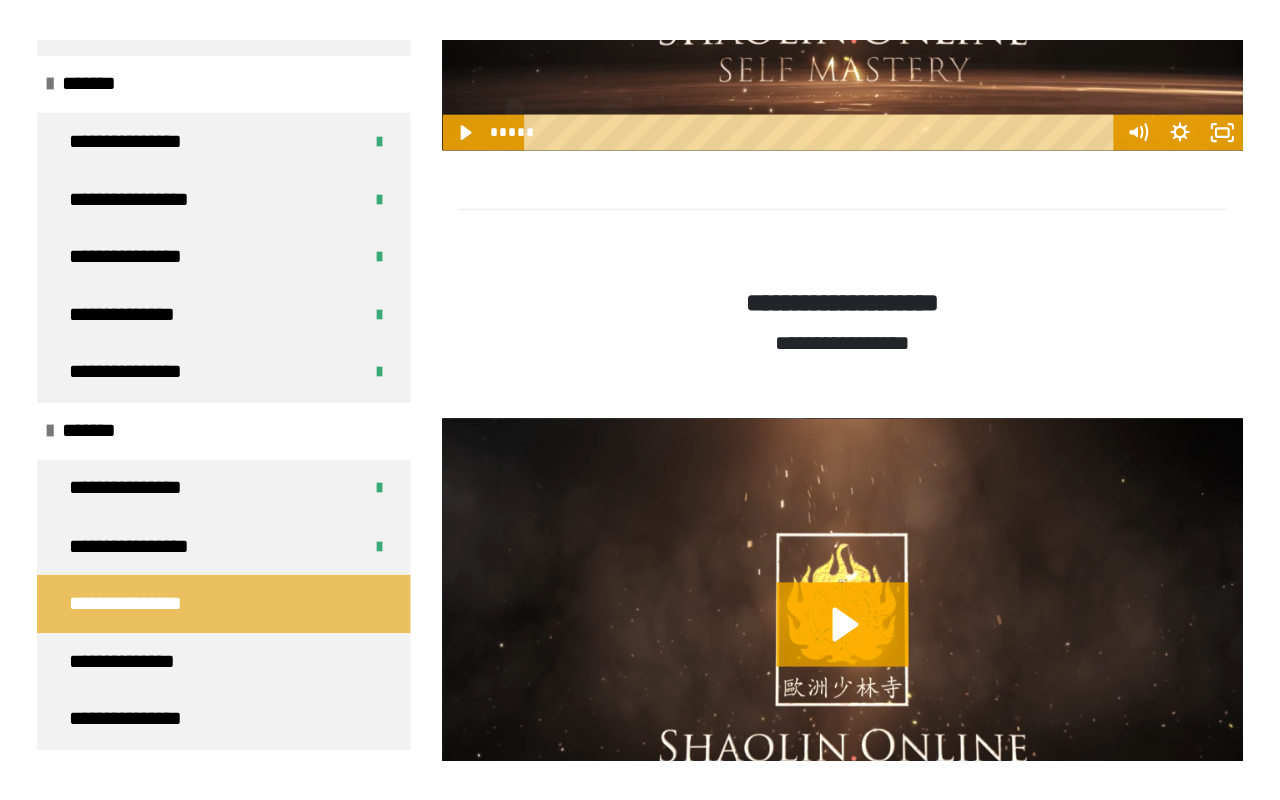 scroll, scrollTop: 1348, scrollLeft: 0, axis: vertical 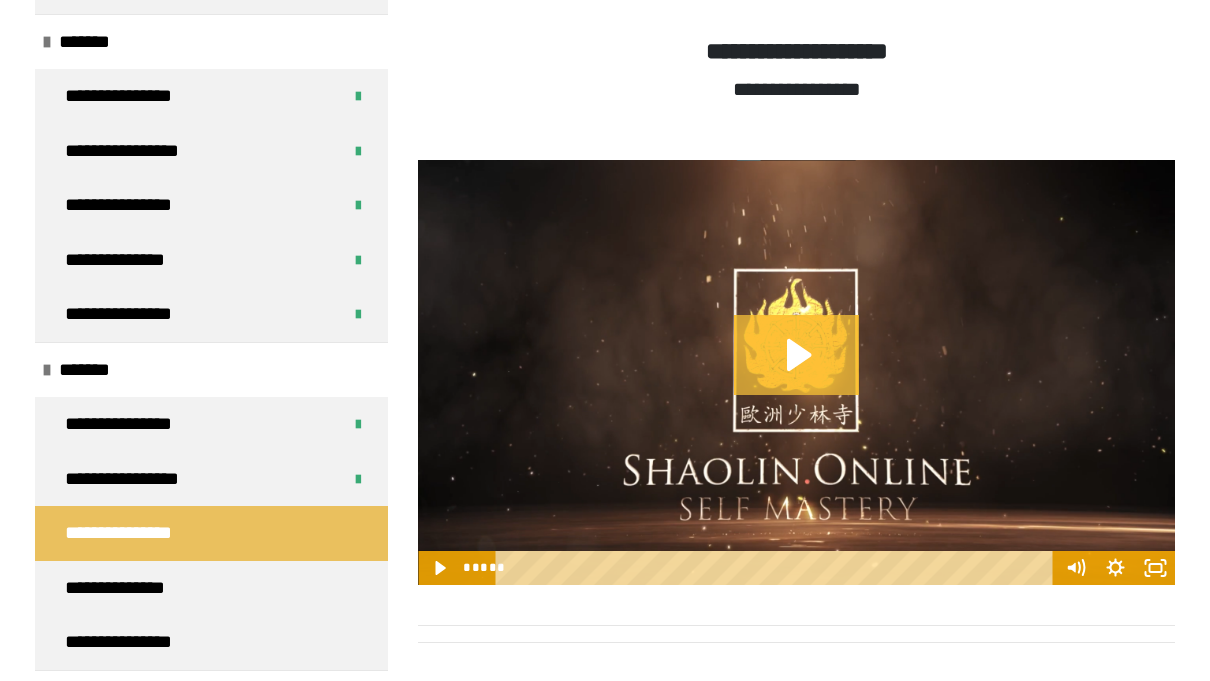 click 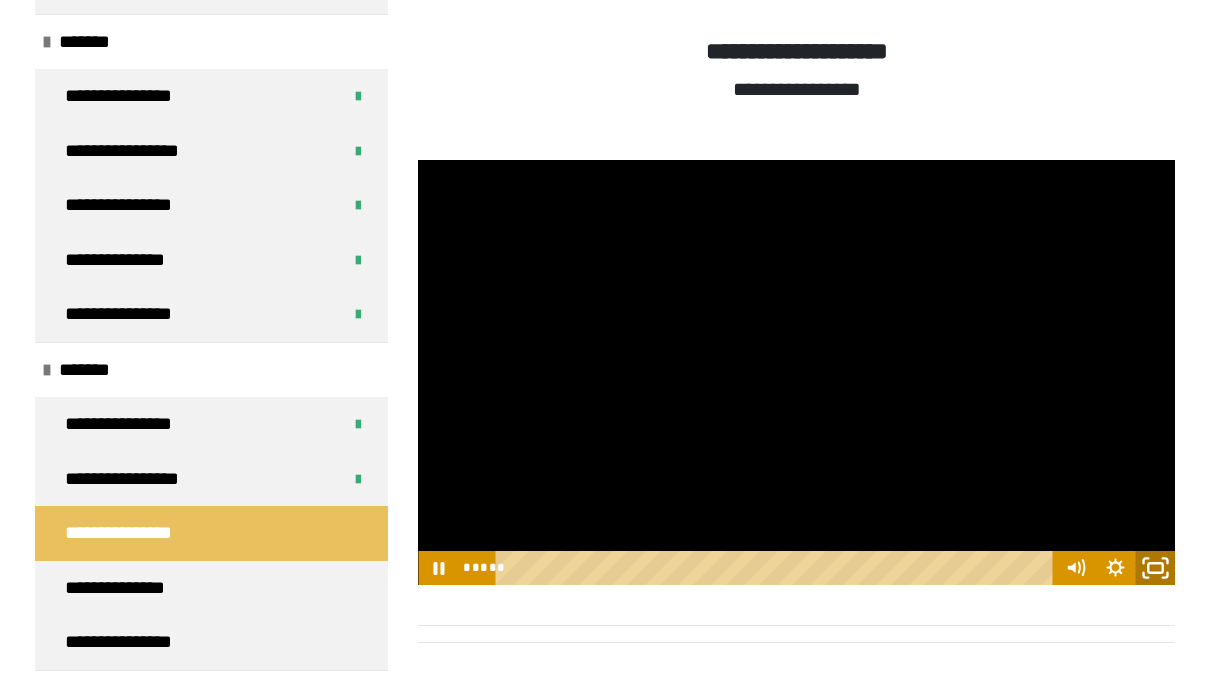 click 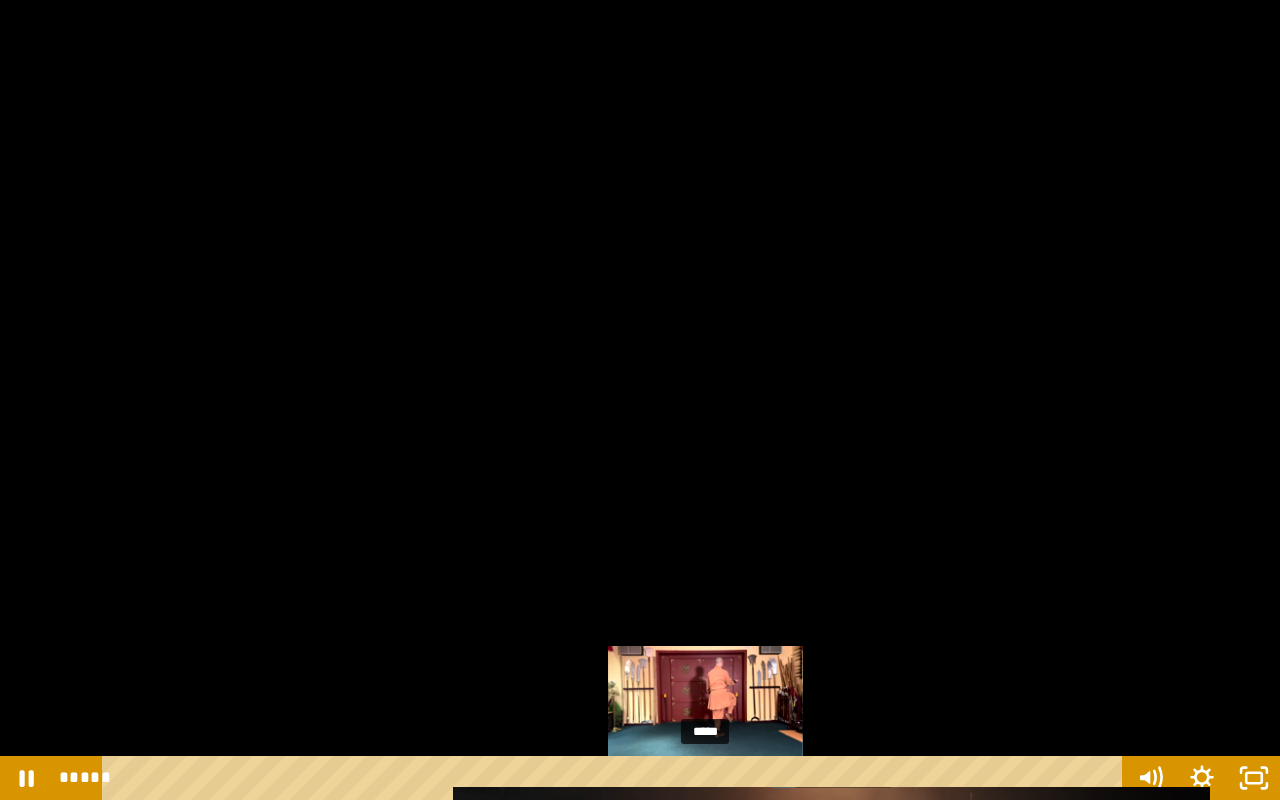 click on "*****" at bounding box center (616, 778) 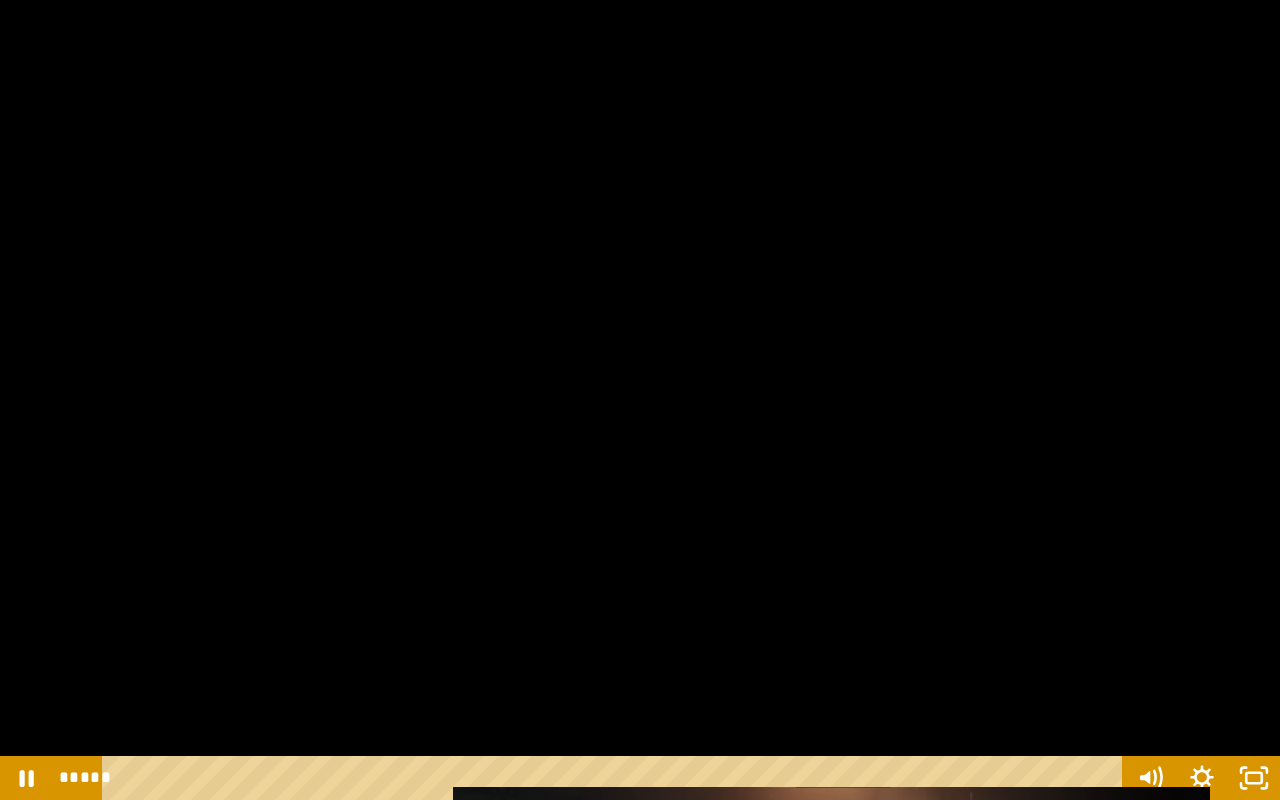 click at bounding box center [640, 400] 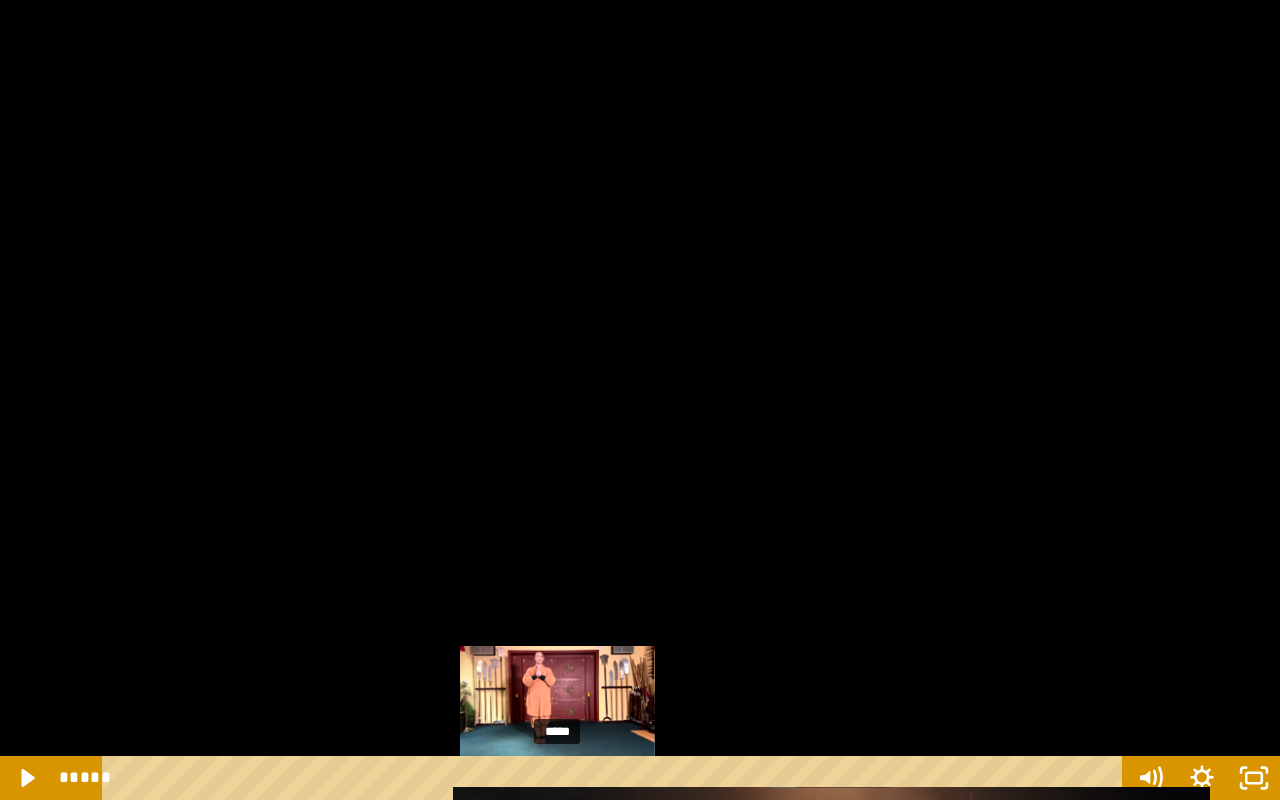 click on "*****" at bounding box center (616, 778) 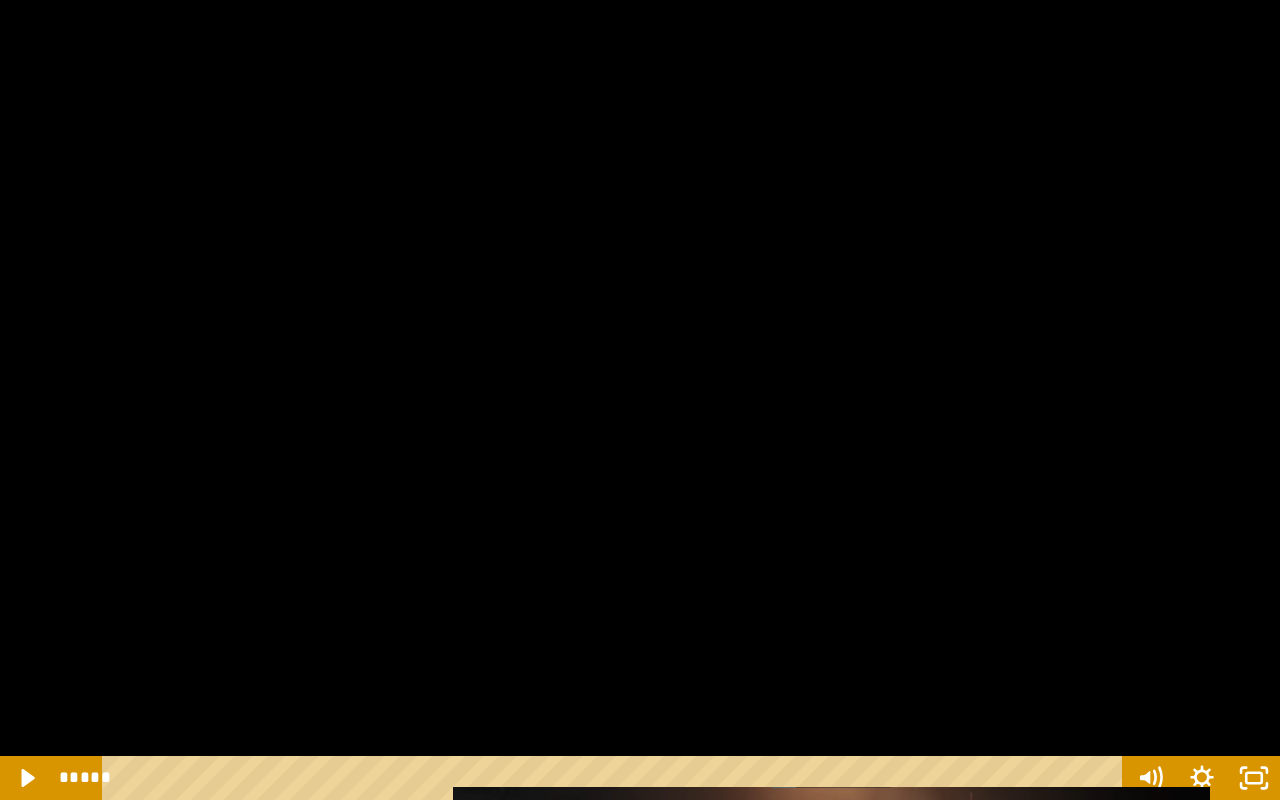 click at bounding box center [640, 400] 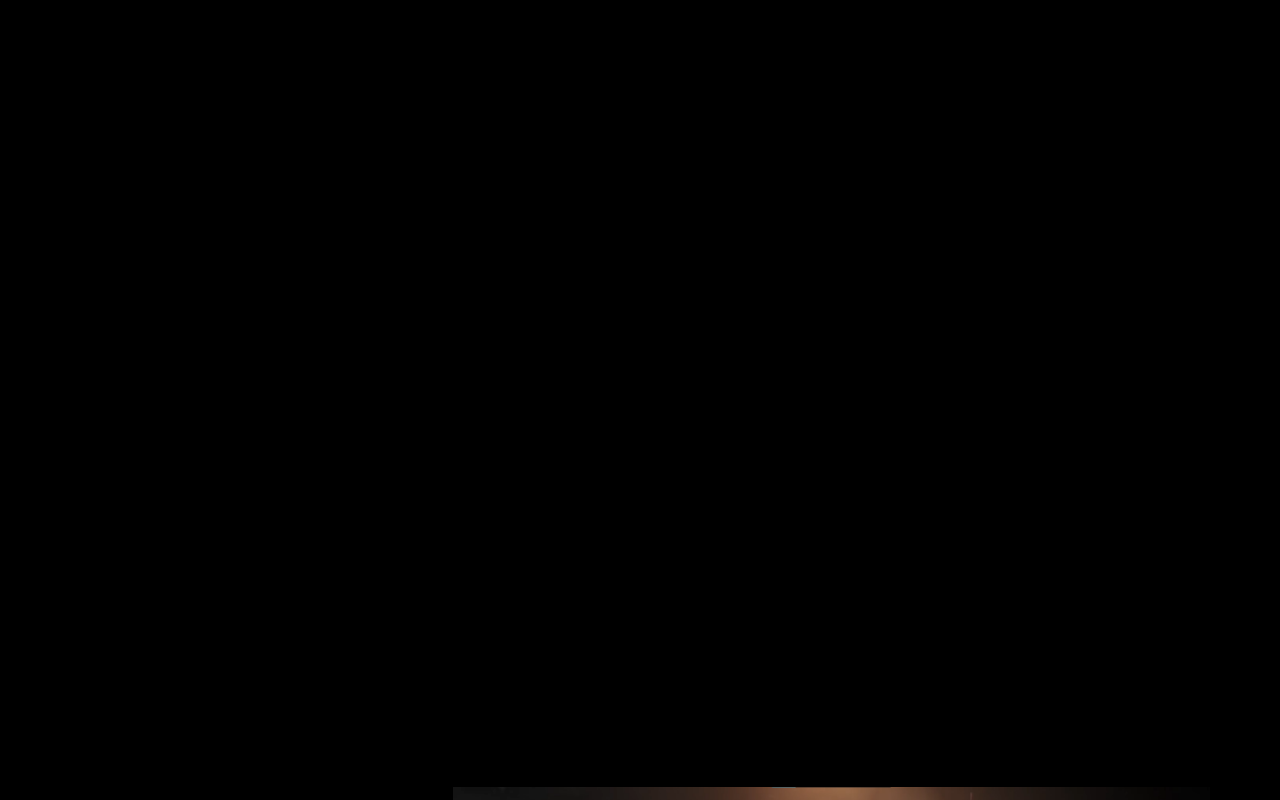 click at bounding box center [640, 400] 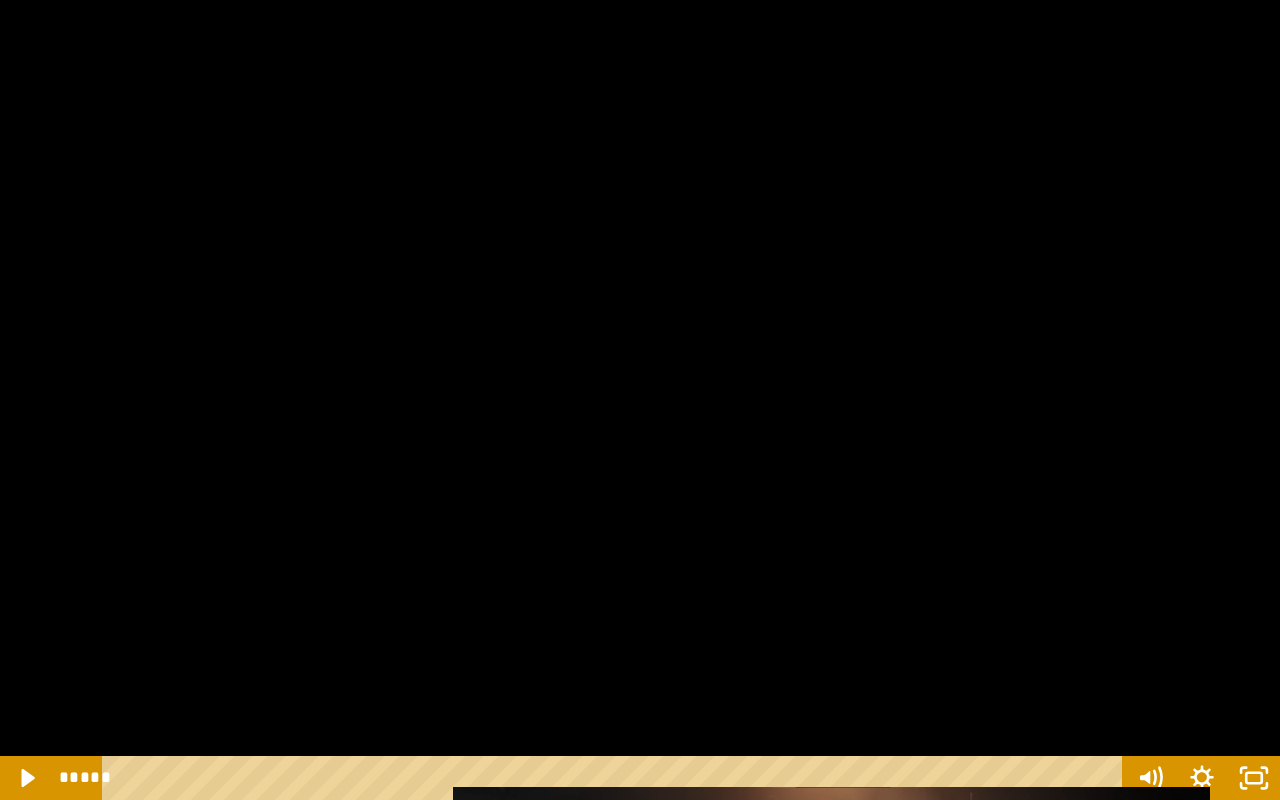 drag, startPoint x: 709, startPoint y: 774, endPoint x: 389, endPoint y: 692, distance: 330.33923 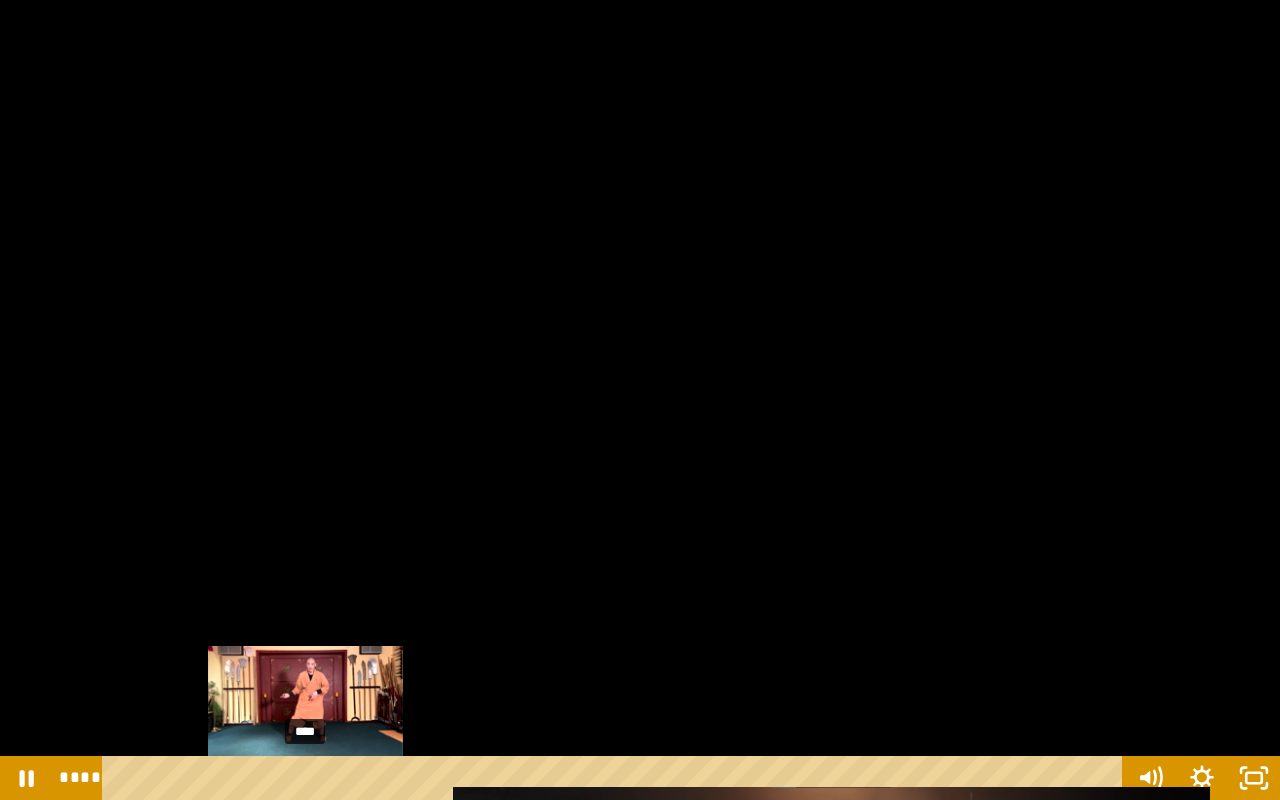 click on "****" at bounding box center (616, 778) 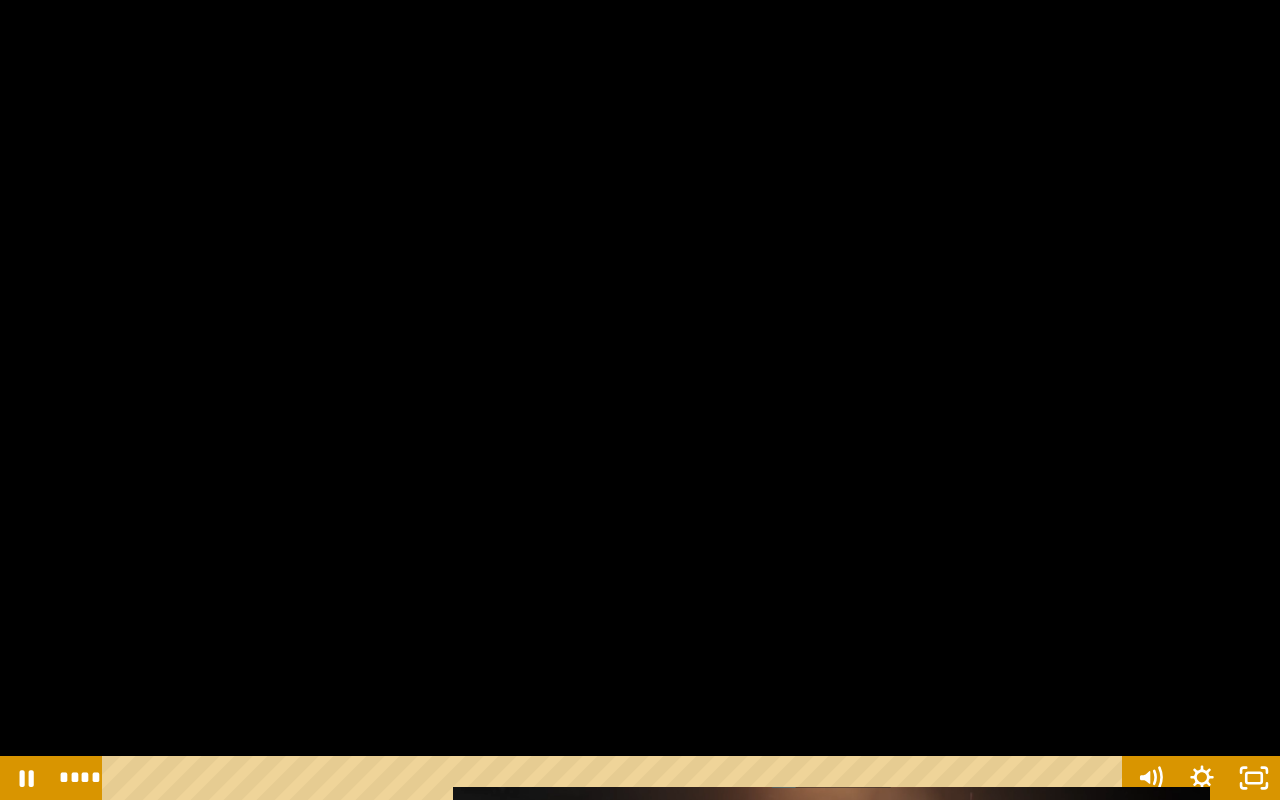 click at bounding box center [640, 400] 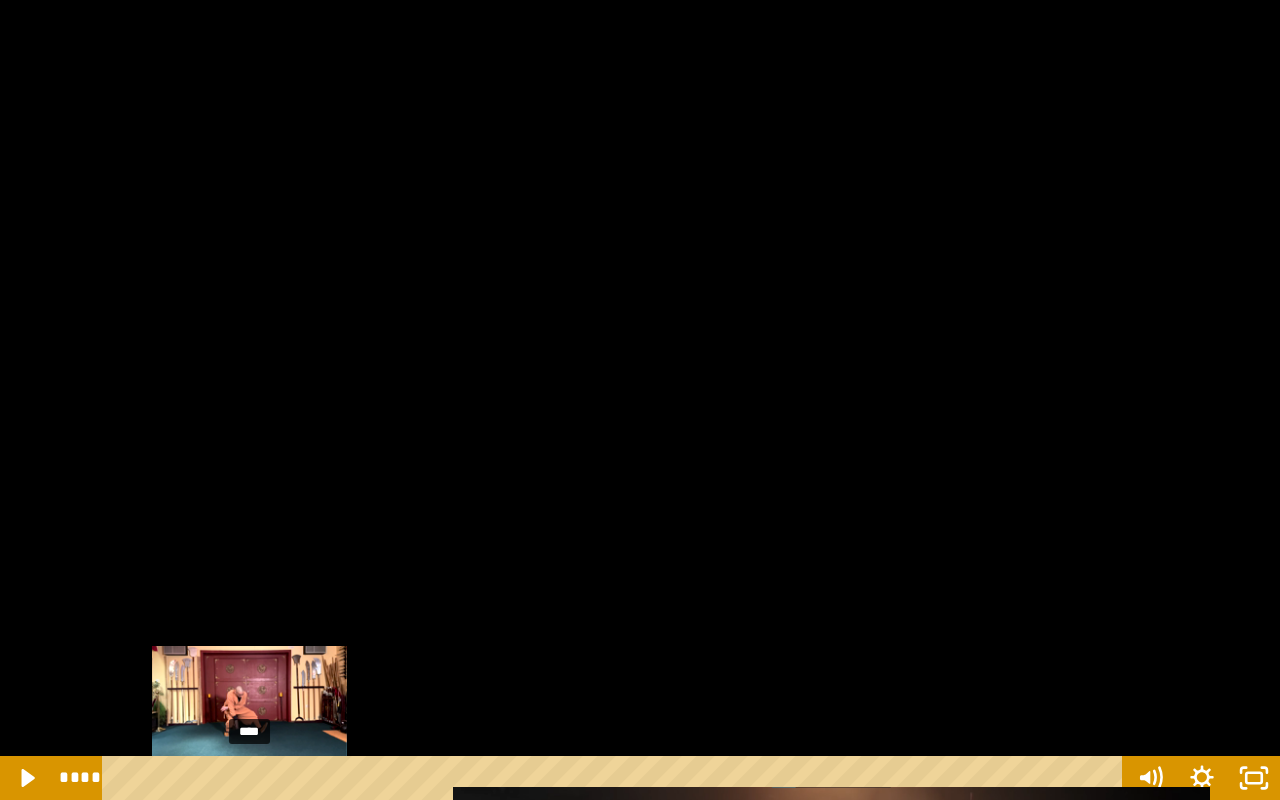 drag, startPoint x: 301, startPoint y: 782, endPoint x: 252, endPoint y: 782, distance: 49 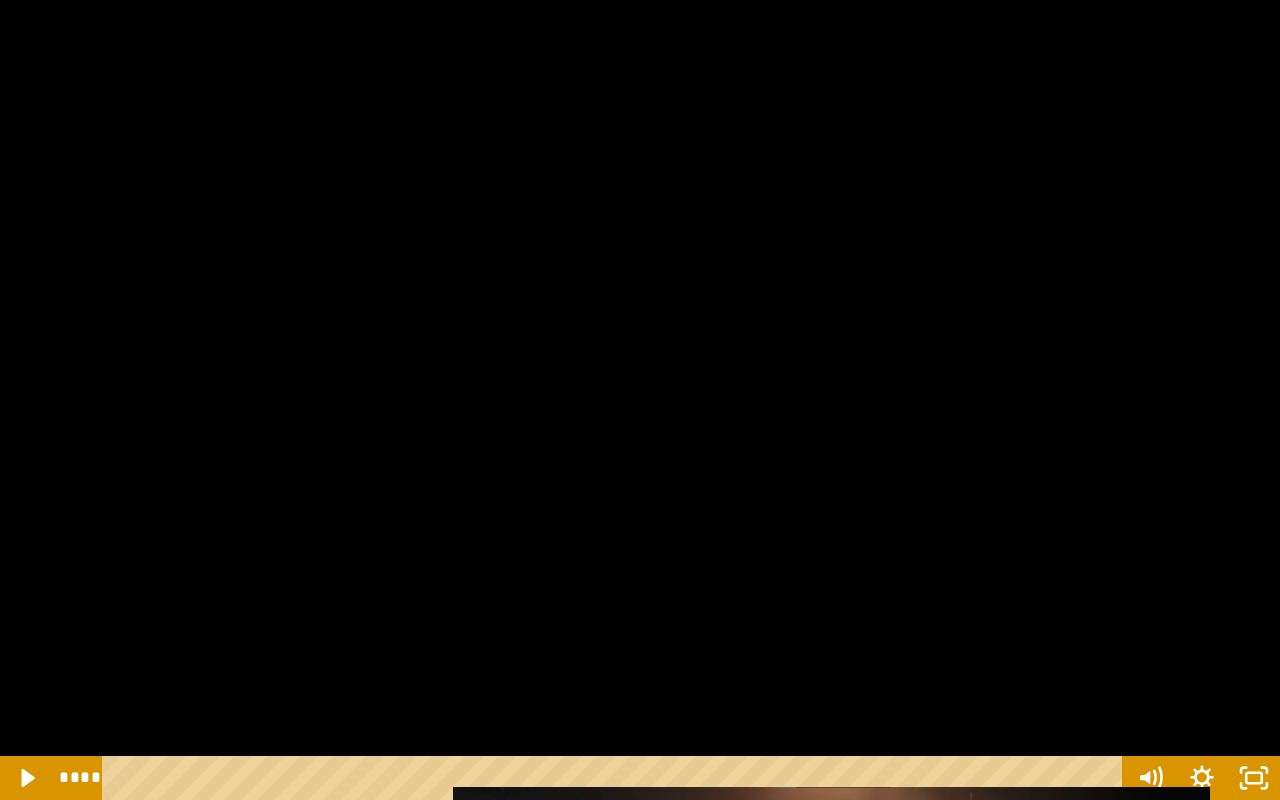 click at bounding box center [640, 400] 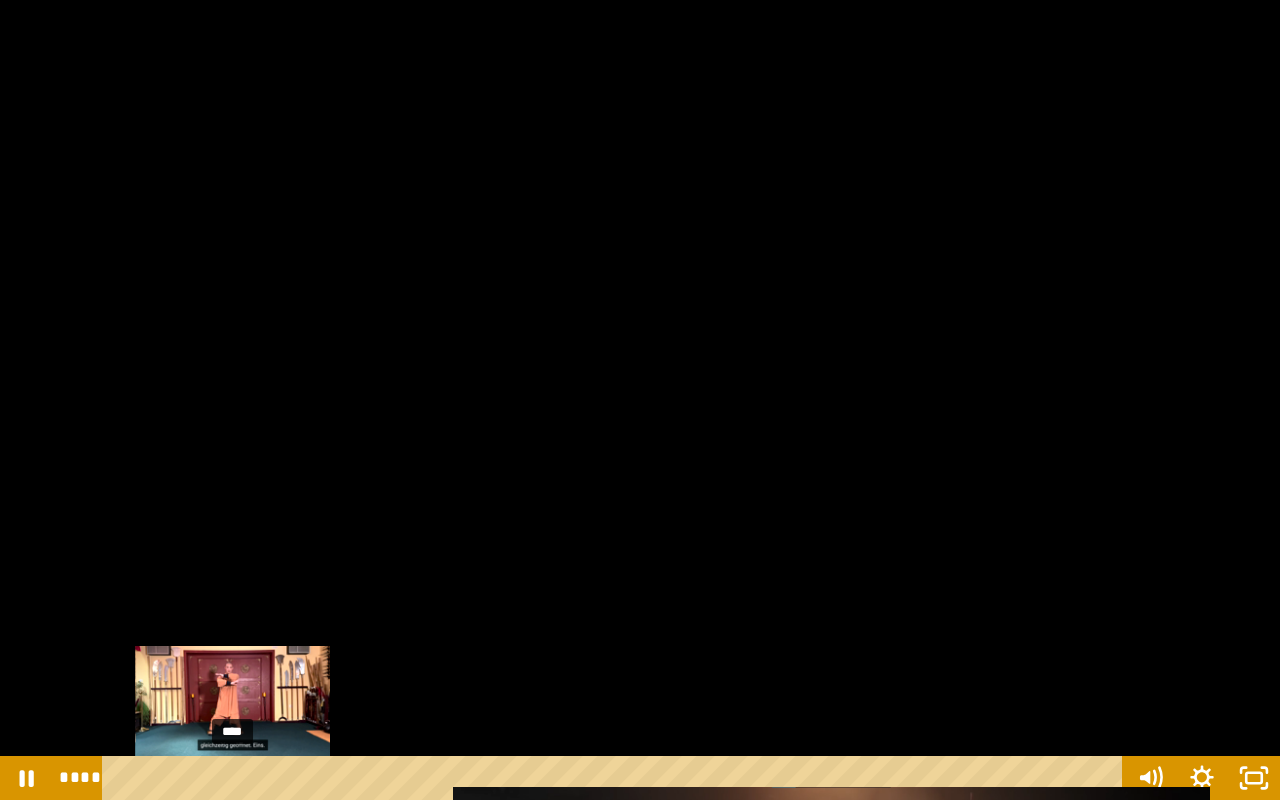 drag, startPoint x: 251, startPoint y: 775, endPoint x: 233, endPoint y: 777, distance: 18.110771 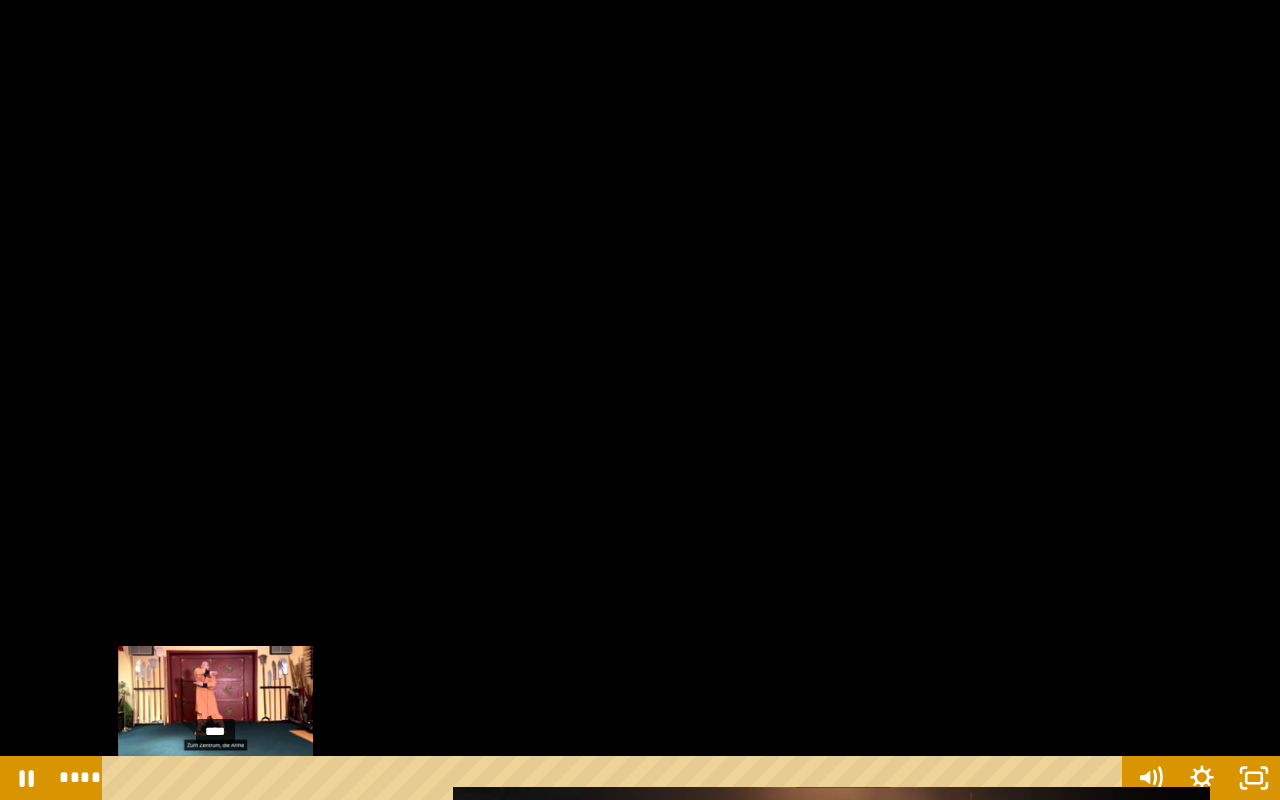 drag, startPoint x: 238, startPoint y: 779, endPoint x: 217, endPoint y: 780, distance: 21.023796 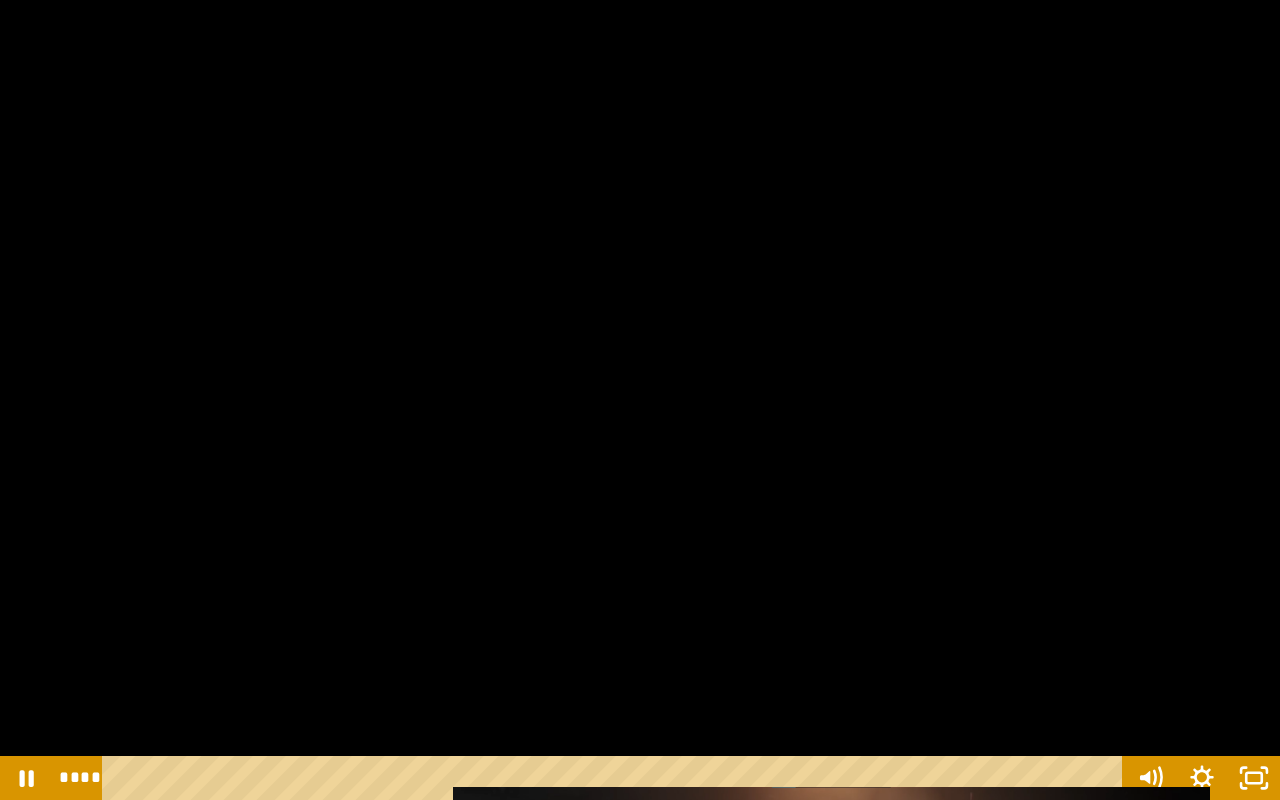 click at bounding box center [640, 400] 